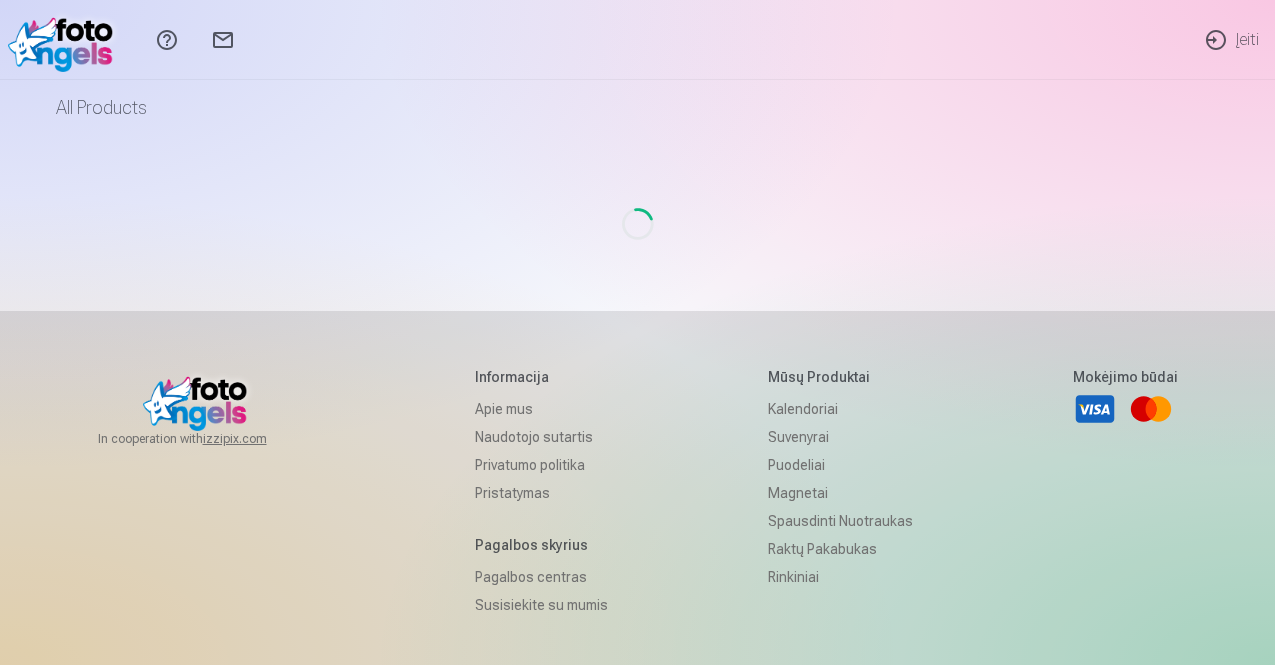 scroll, scrollTop: 0, scrollLeft: 0, axis: both 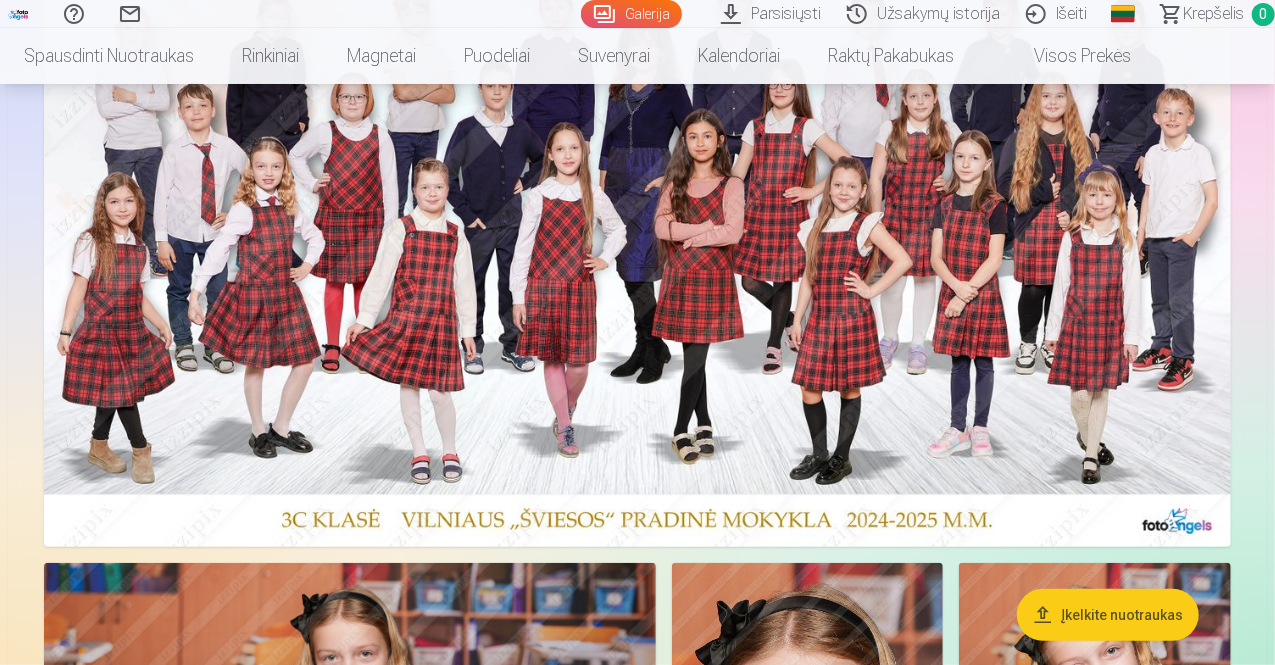 click at bounding box center [637, 243] 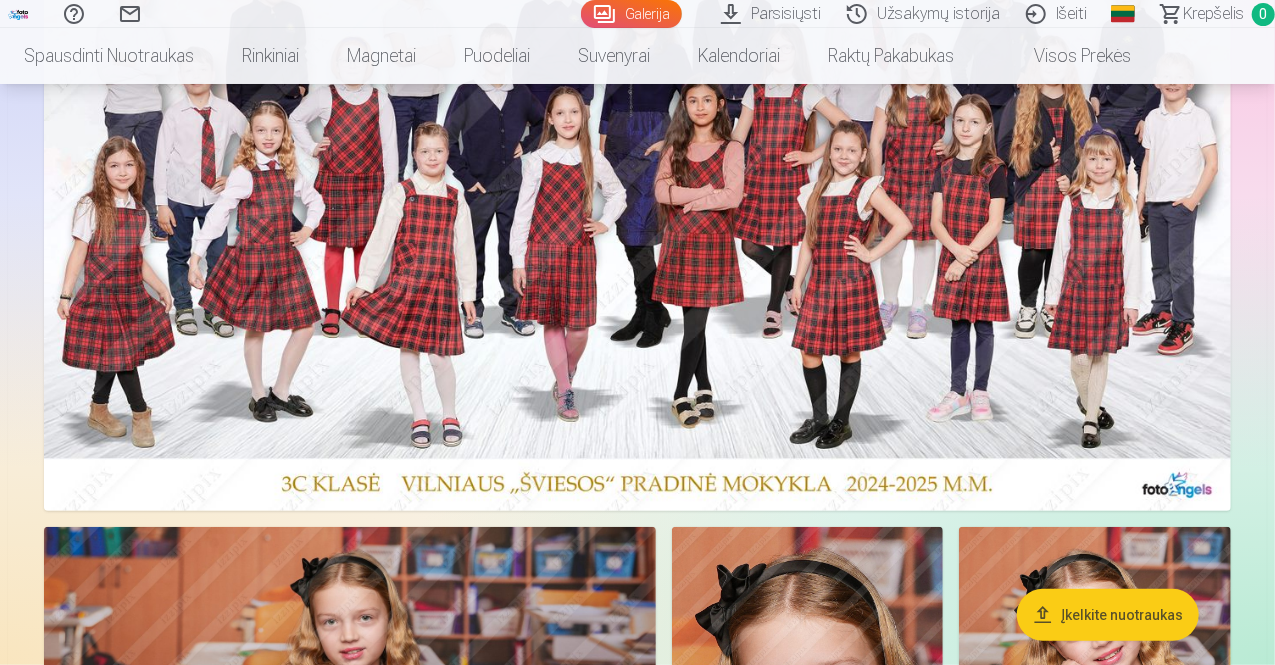 scroll, scrollTop: 320, scrollLeft: 0, axis: vertical 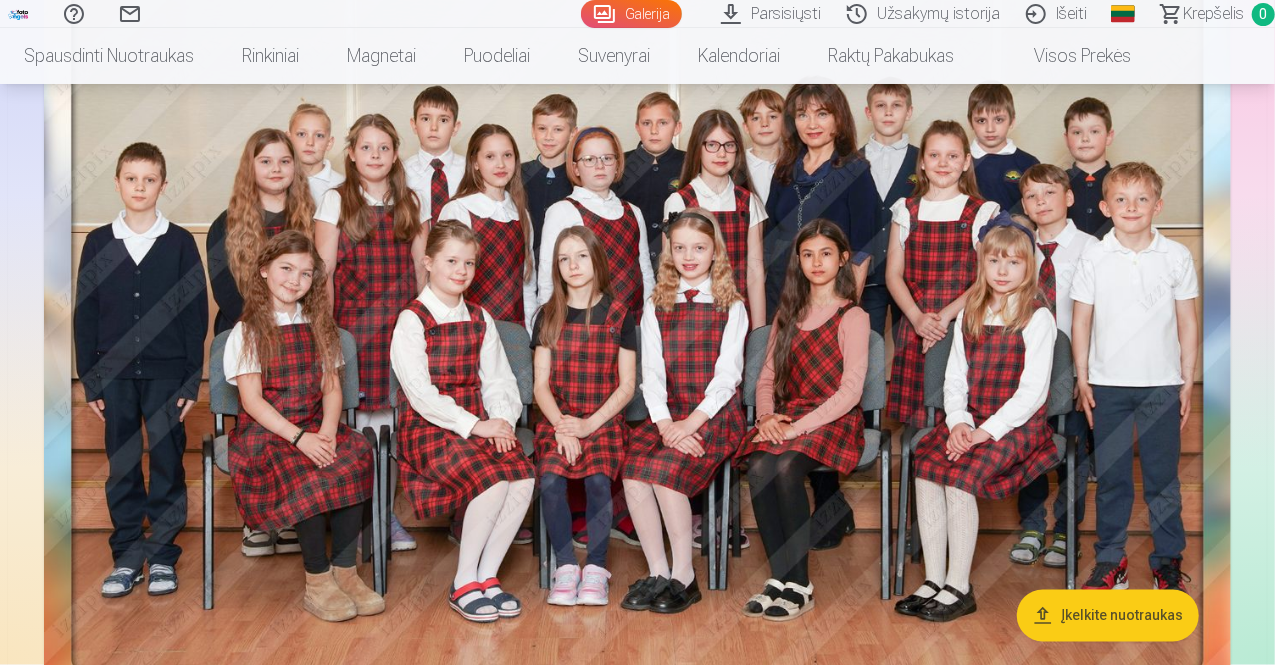 click at bounding box center [637, 315] 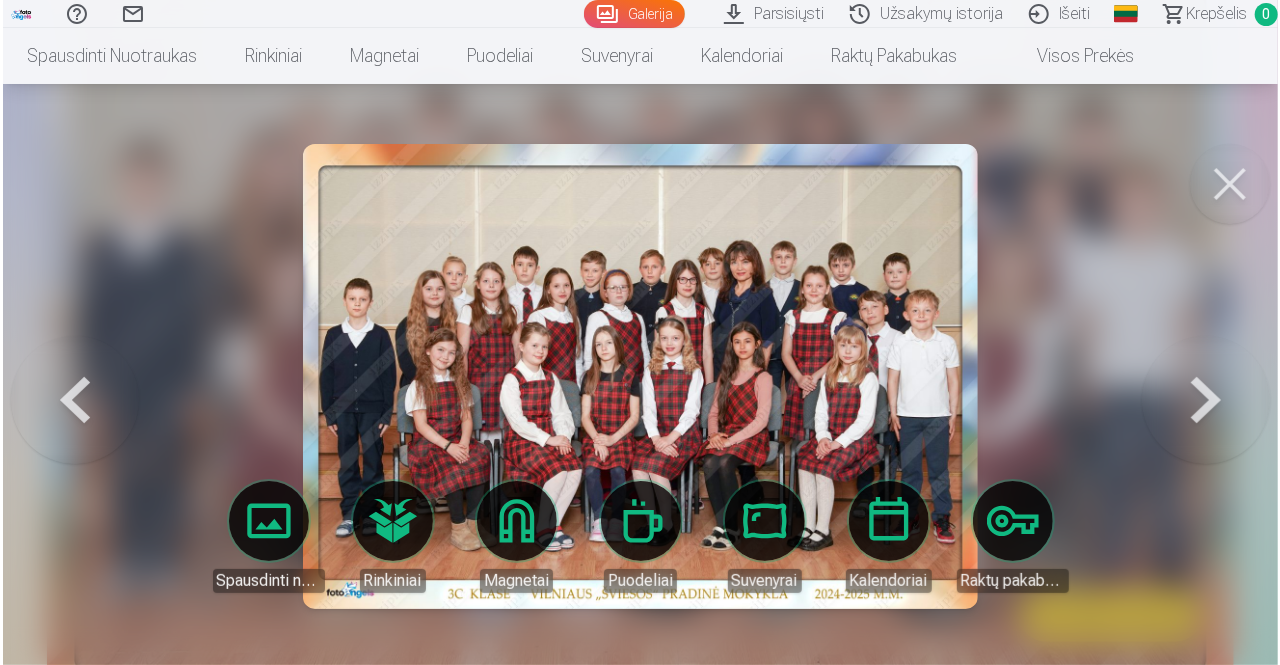 scroll, scrollTop: 1362, scrollLeft: 0, axis: vertical 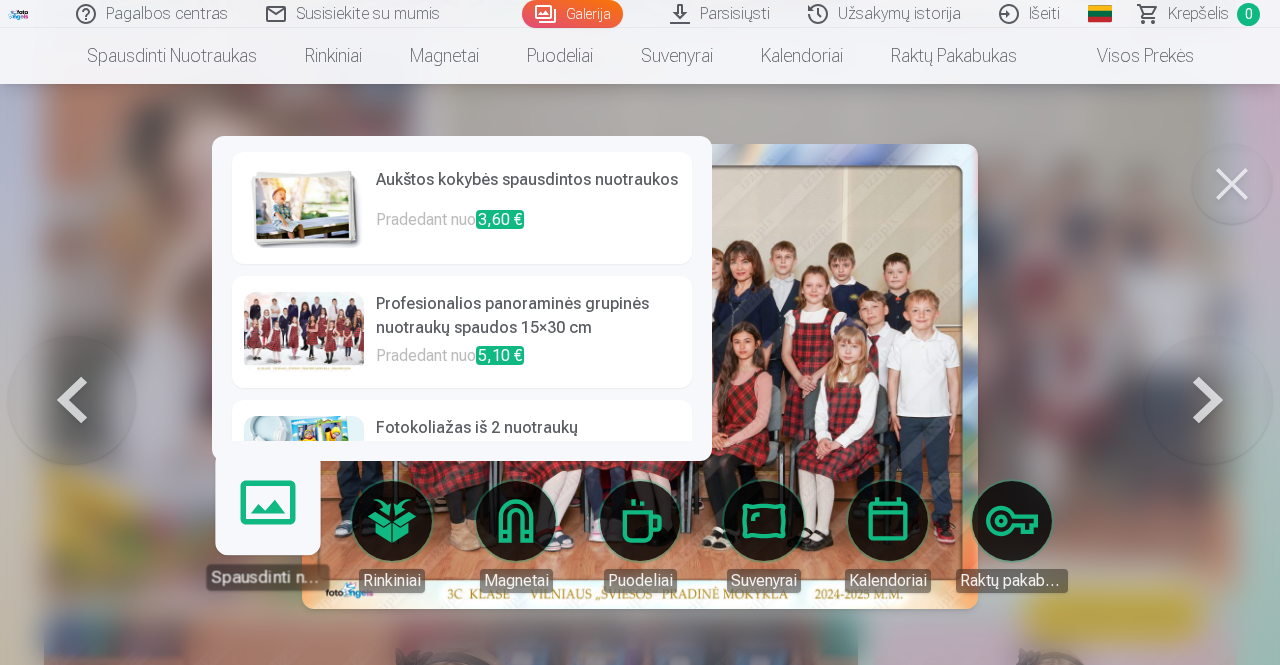 click on "Spausdinti nuotraukas" at bounding box center (267, 528) 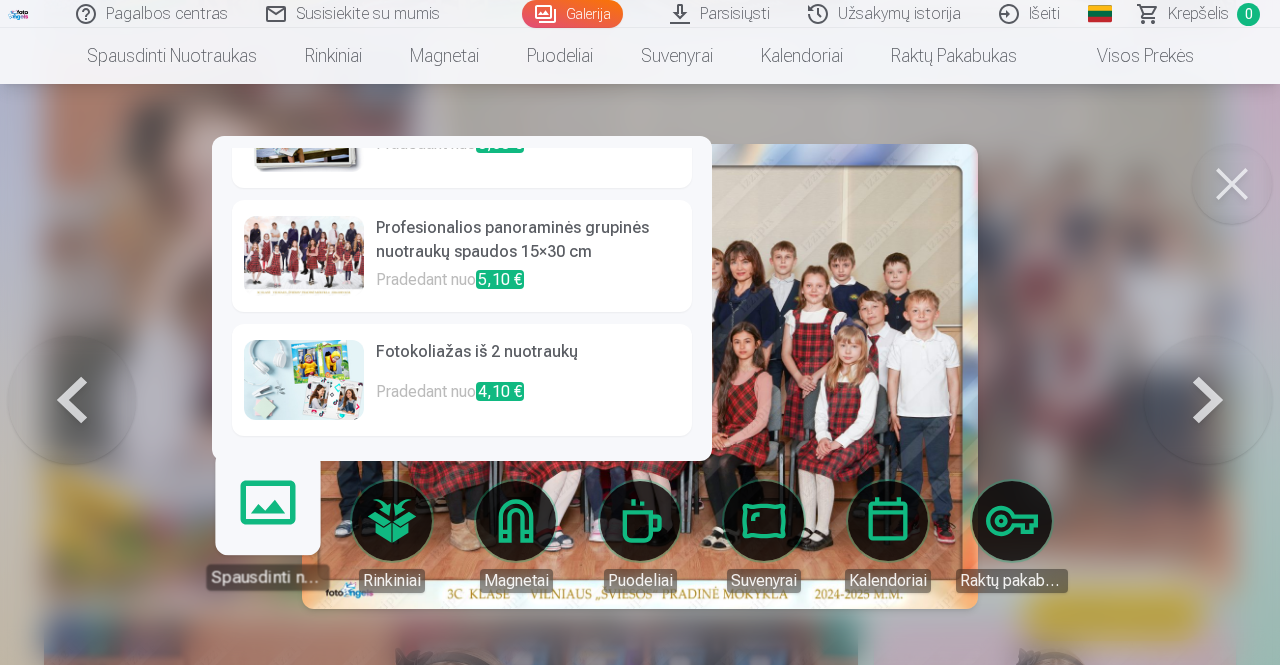 scroll, scrollTop: 74, scrollLeft: 0, axis: vertical 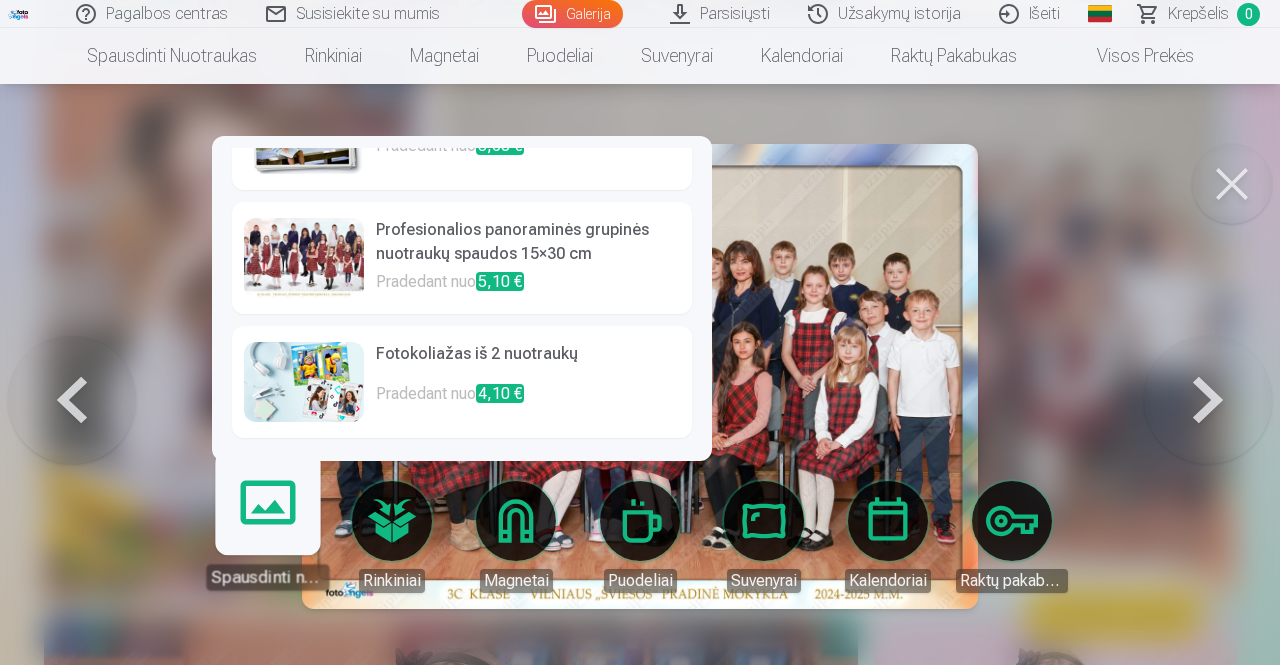 click at bounding box center (304, 258) 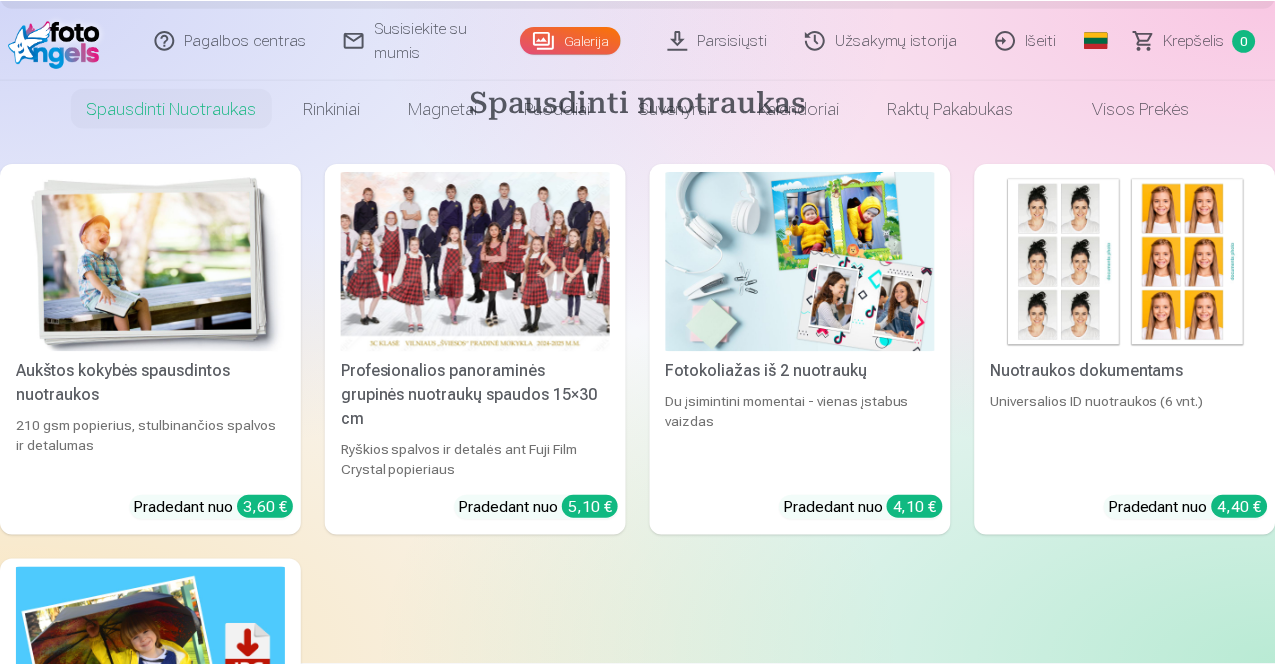 scroll, scrollTop: 0, scrollLeft: 0, axis: both 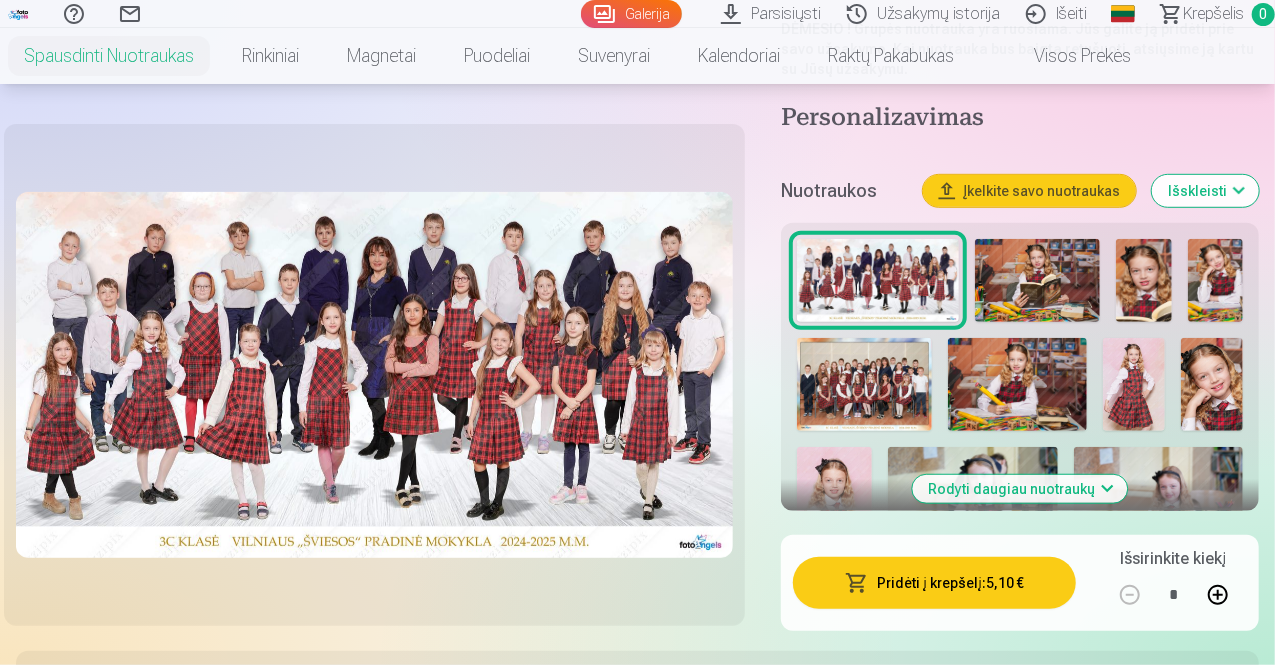 click at bounding box center (864, 384) 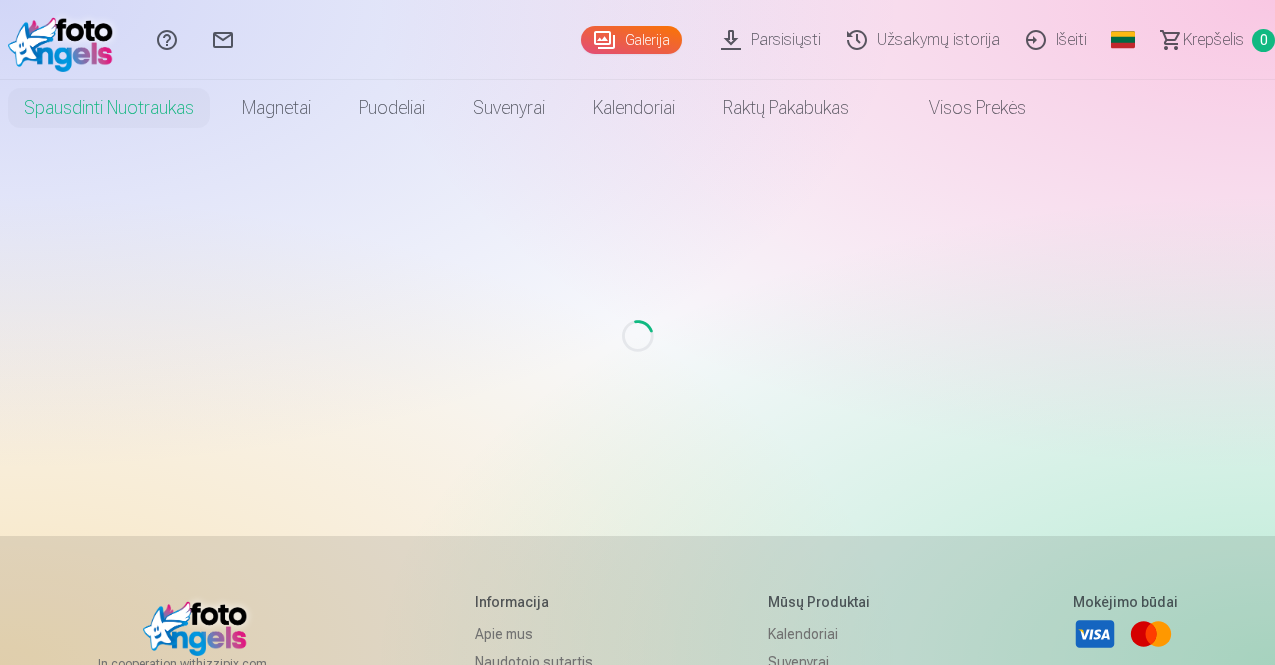 scroll, scrollTop: 0, scrollLeft: 0, axis: both 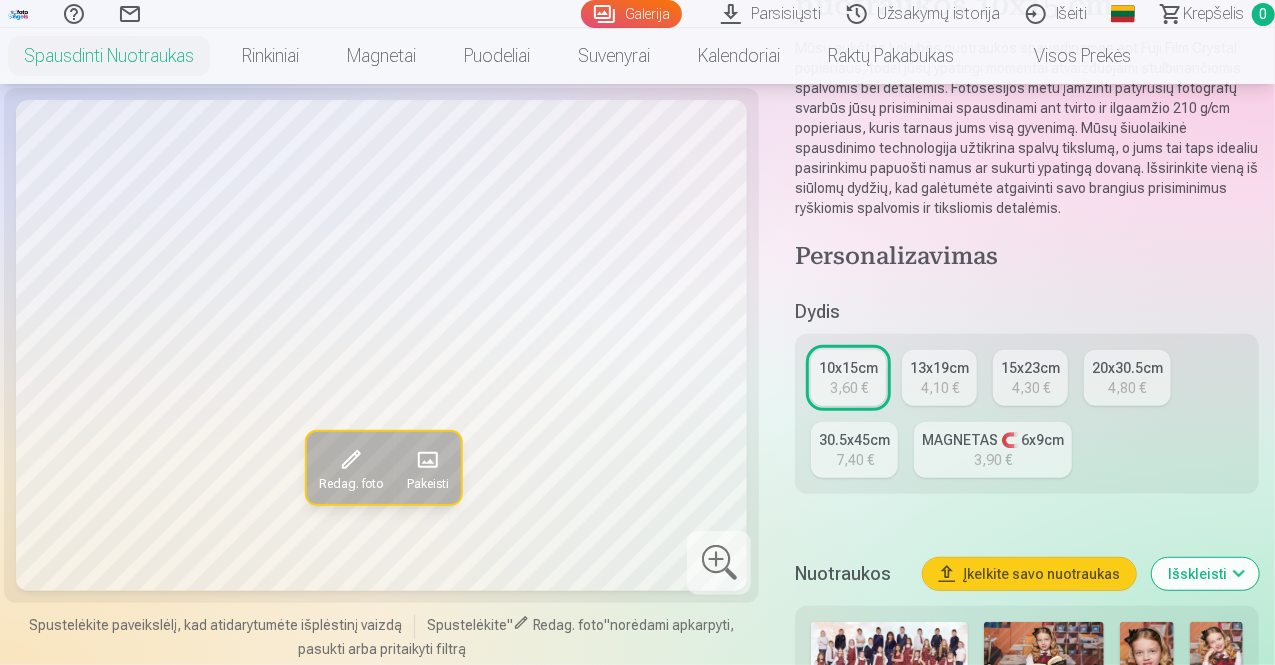 click on "20x30.5cm" at bounding box center [1127, 368] 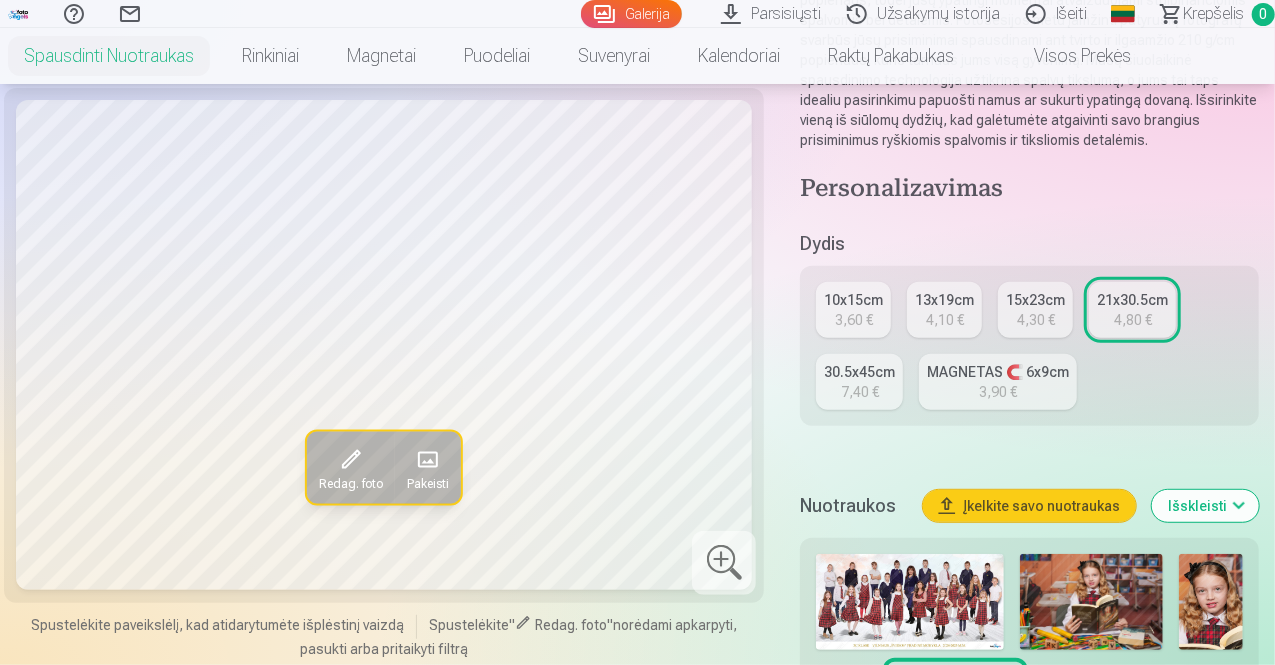 scroll, scrollTop: 264, scrollLeft: 0, axis: vertical 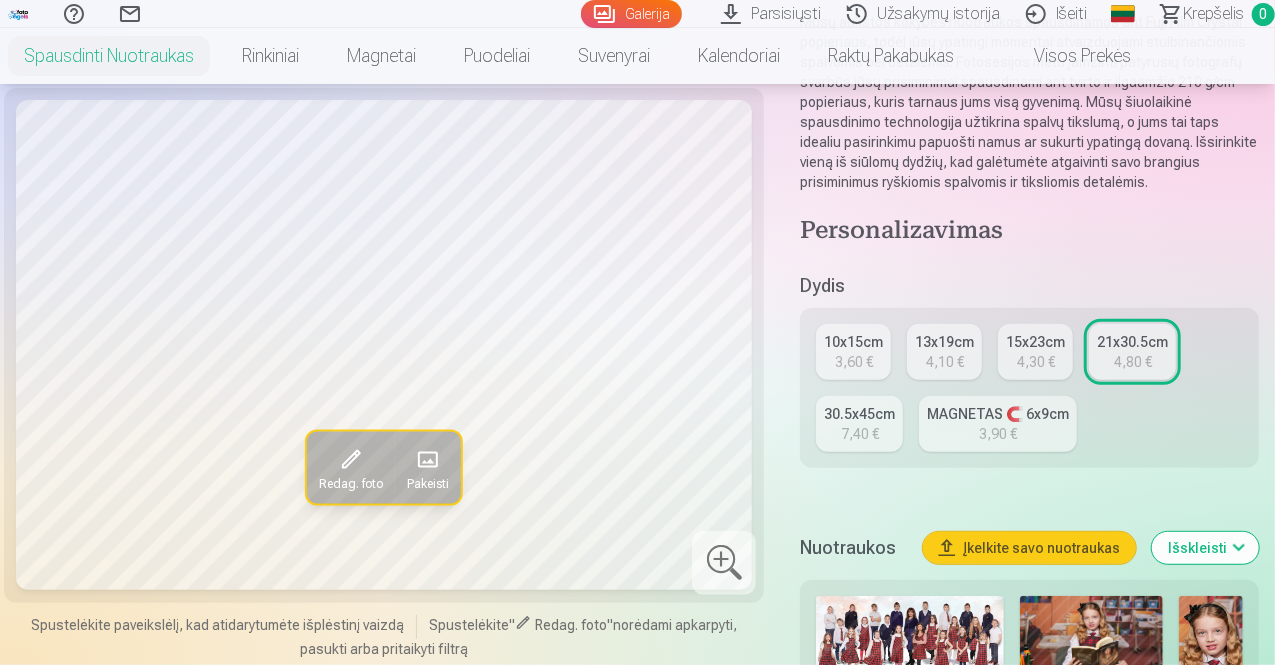 click on "15x23cm" at bounding box center (1035, 342) 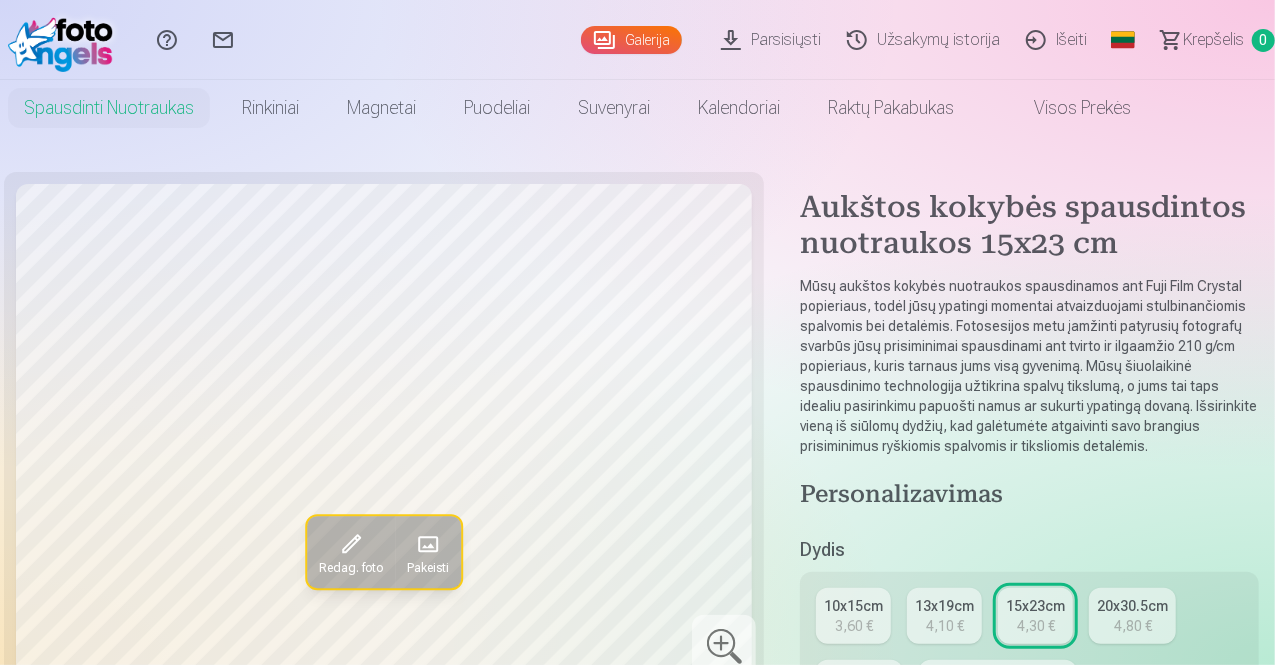click on "20x30.5cm 4,80 €" at bounding box center [1132, 616] 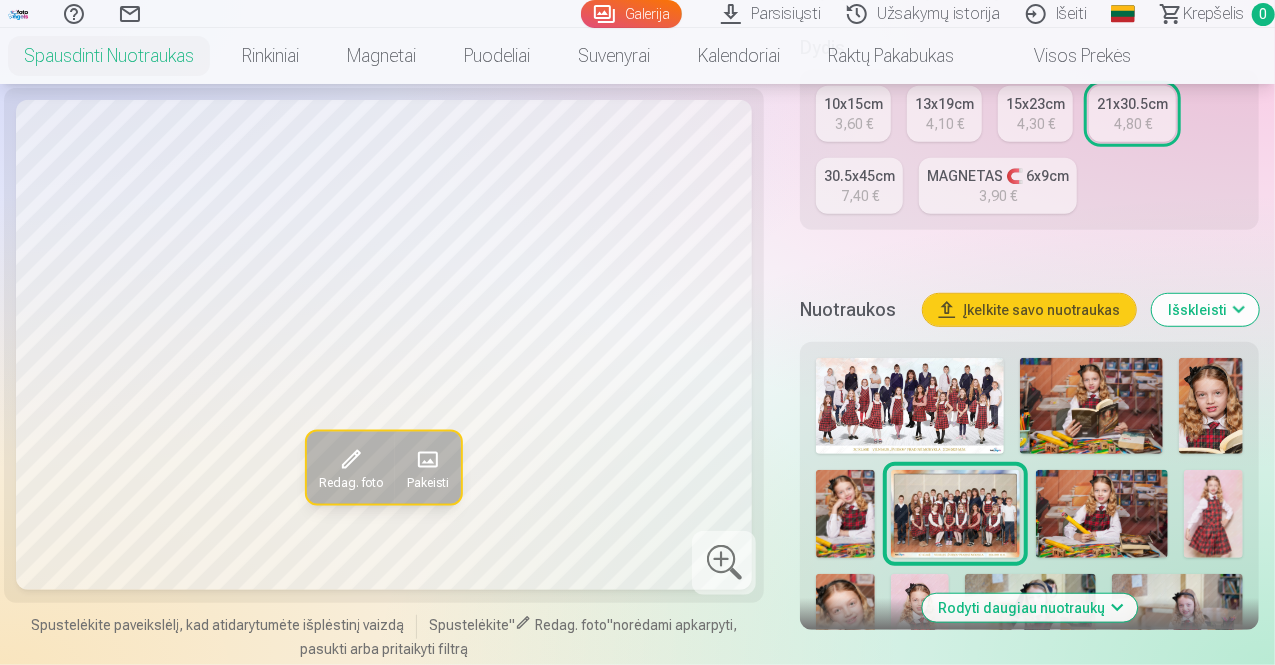 scroll, scrollTop: 511, scrollLeft: 0, axis: vertical 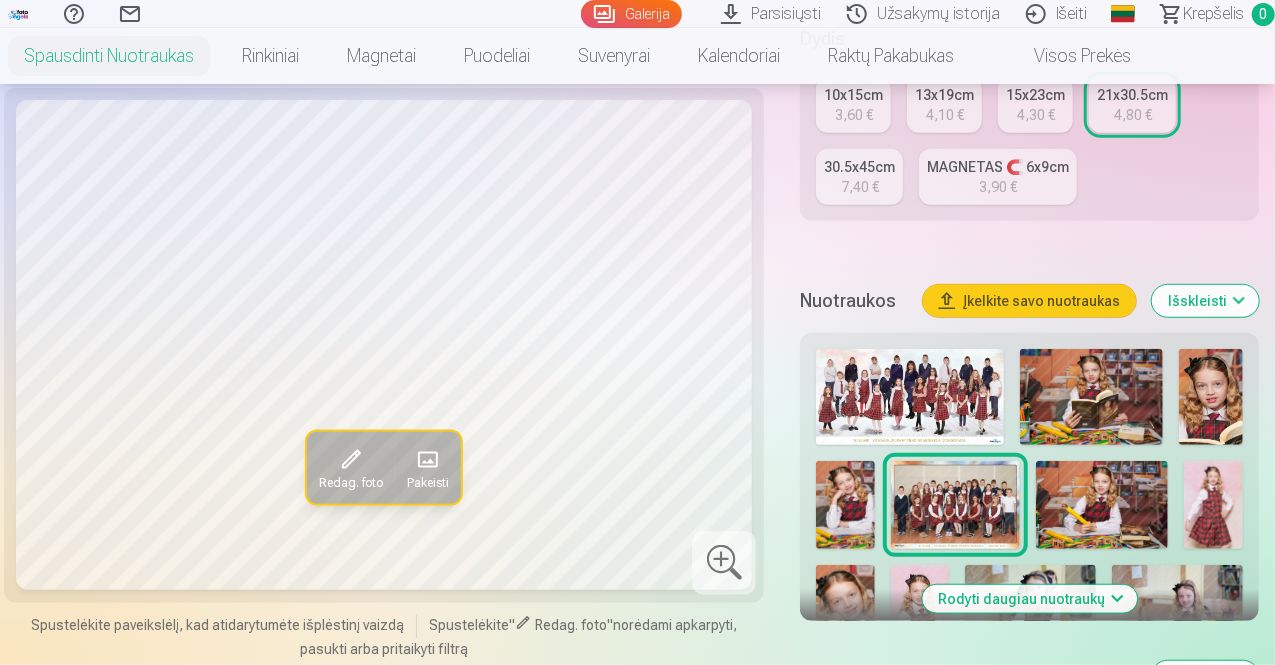 click on "4,80 €" at bounding box center (1133, 115) 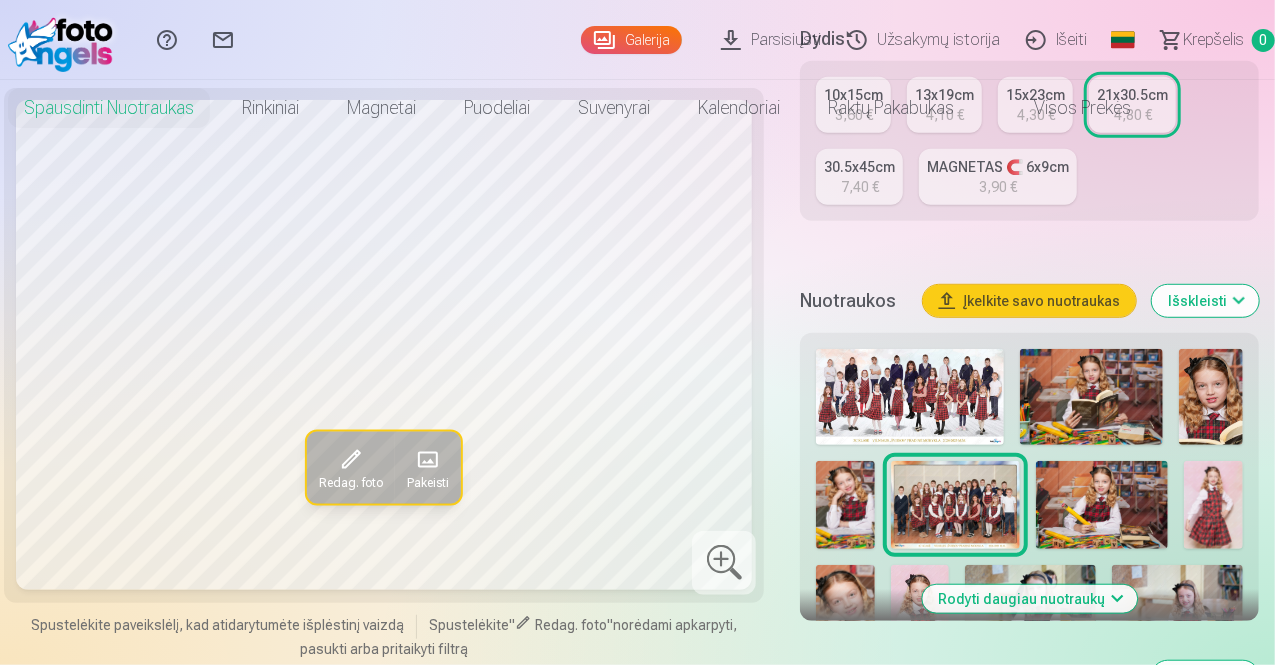 scroll, scrollTop: 0, scrollLeft: 0, axis: both 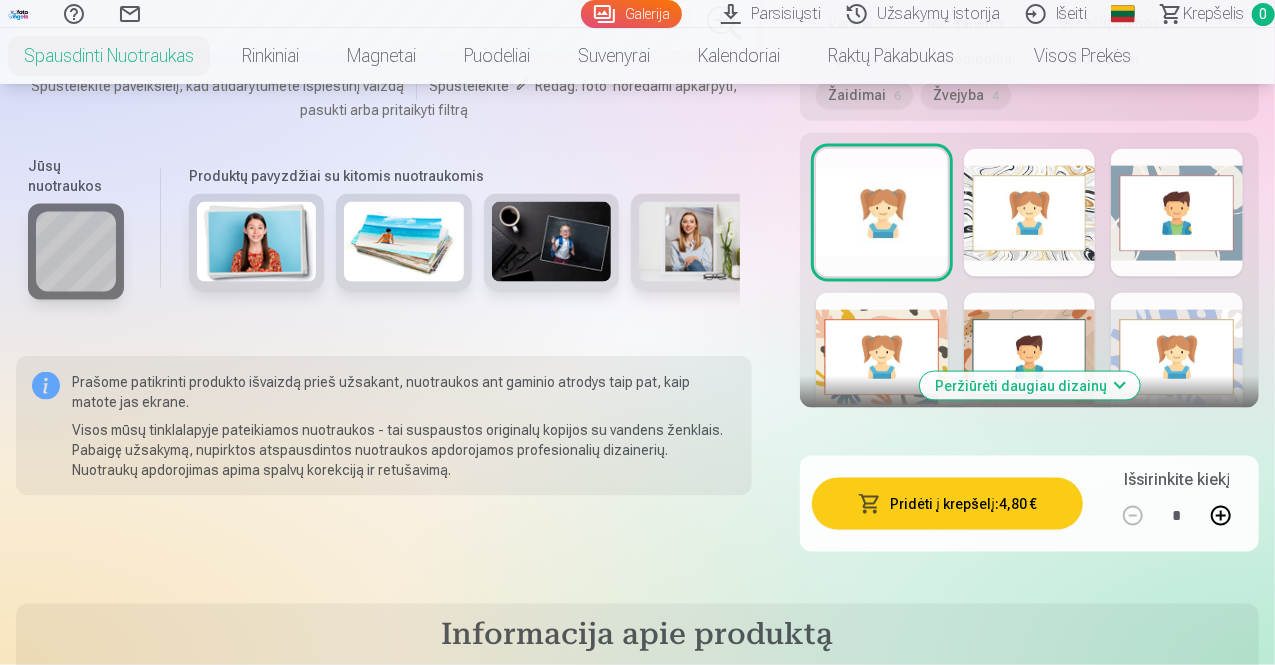 click on "Pridėti į krepšelį :  4,80 €" at bounding box center (947, 504) 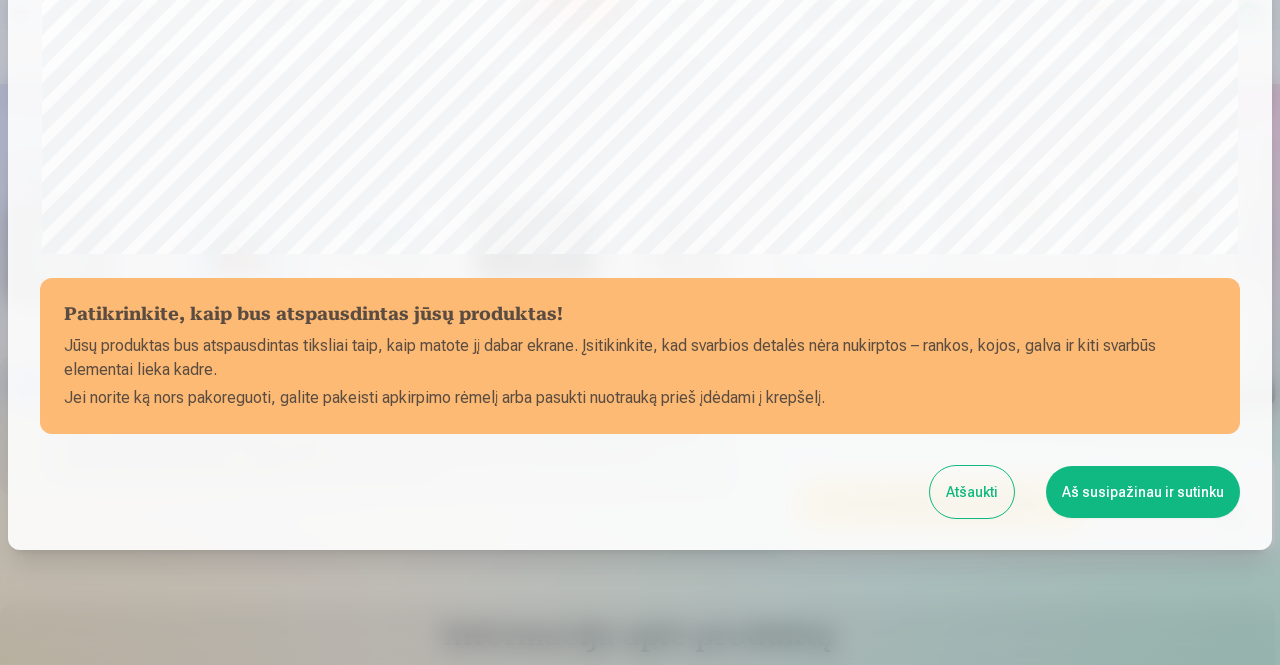 scroll, scrollTop: 759, scrollLeft: 0, axis: vertical 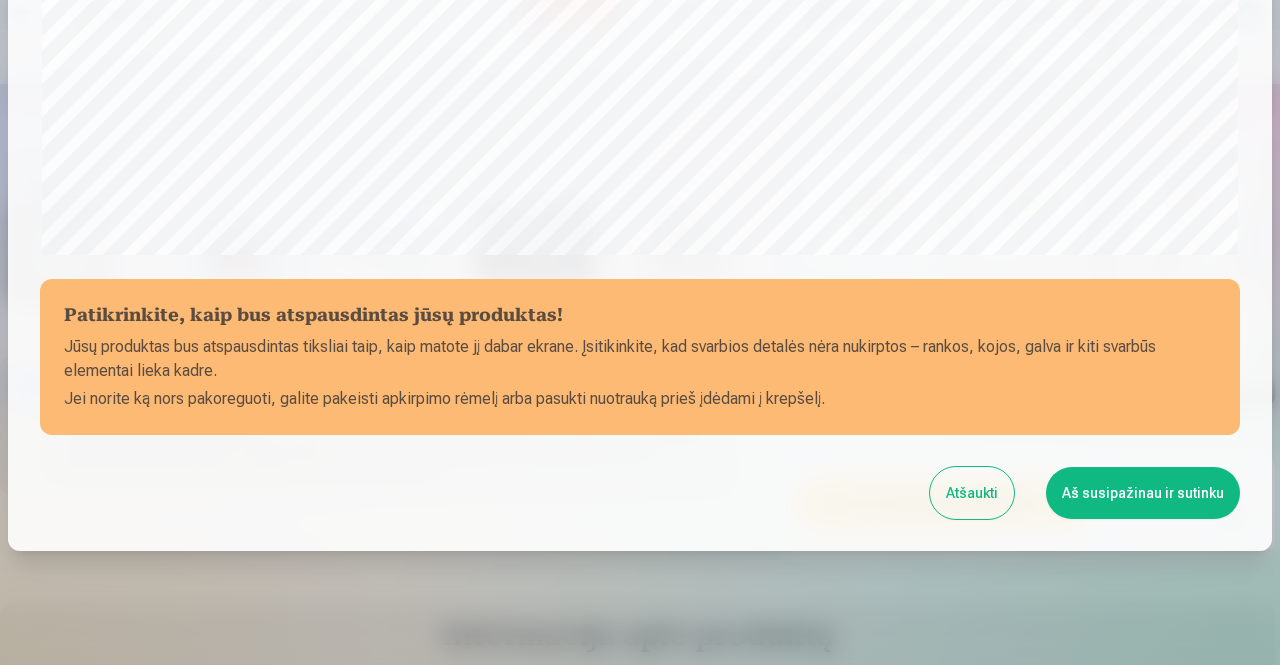click on "Aš susipažinau ir sutinku" at bounding box center [1143, 493] 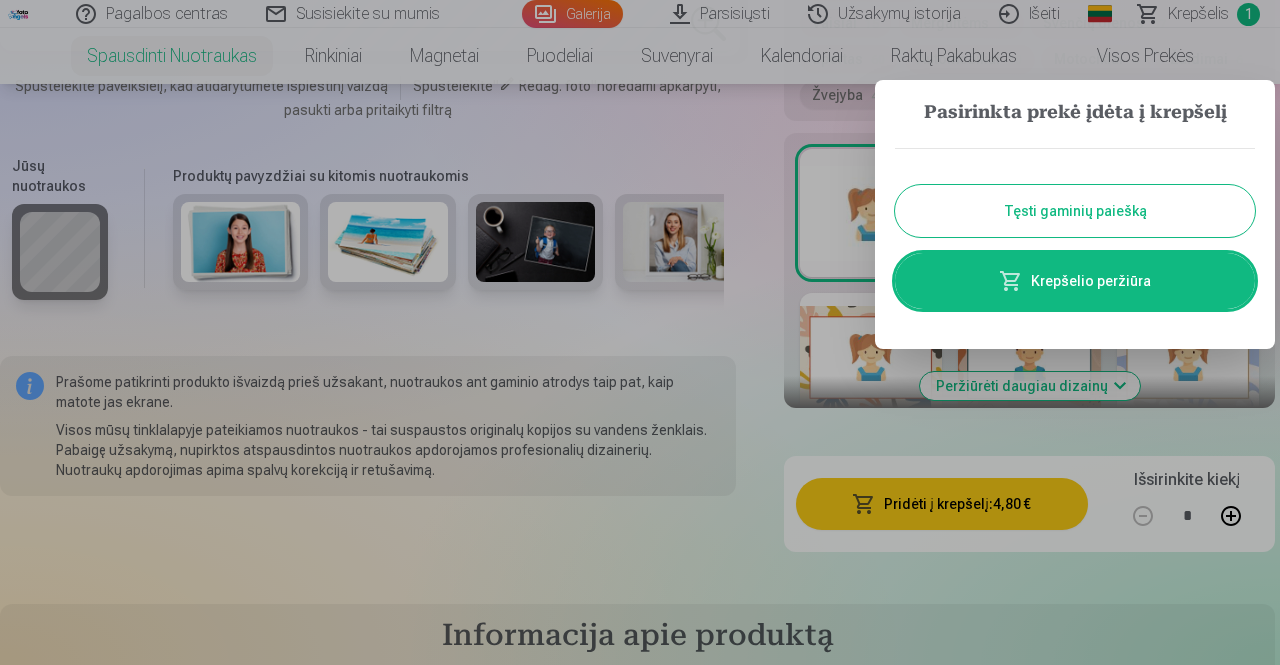 click on "Tęsti gaminių paiešką" at bounding box center (1075, 211) 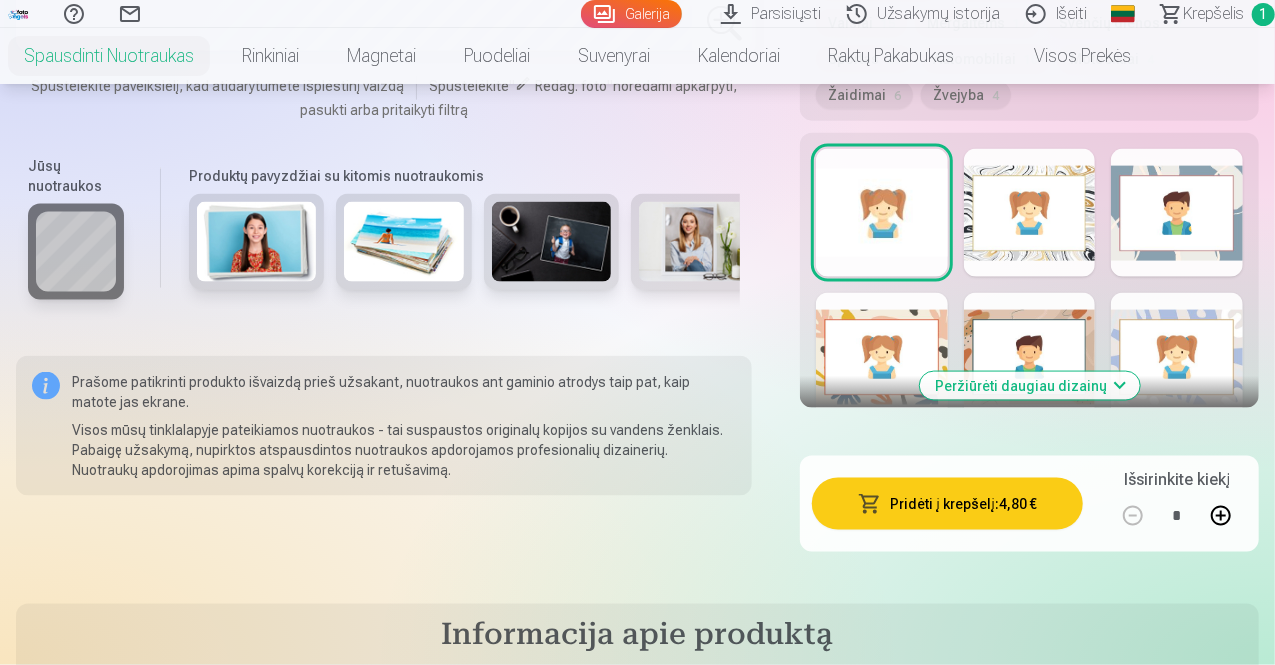 scroll, scrollTop: 613, scrollLeft: 0, axis: vertical 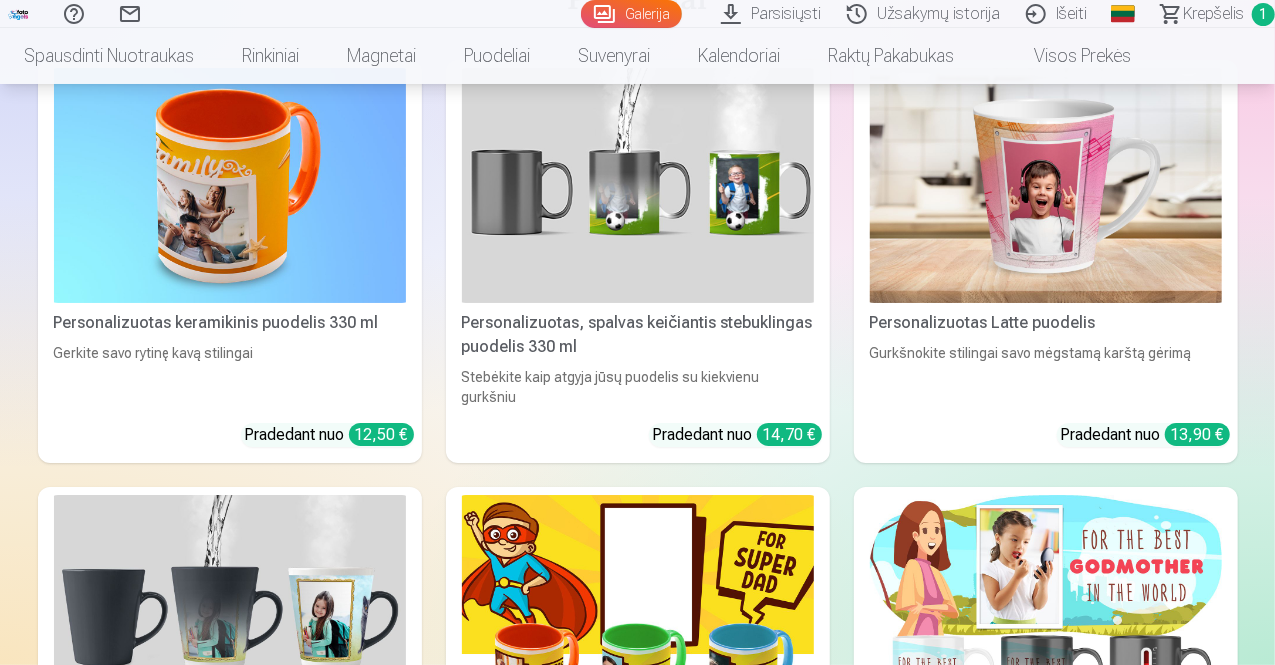click on "Galerija" at bounding box center [631, 14] 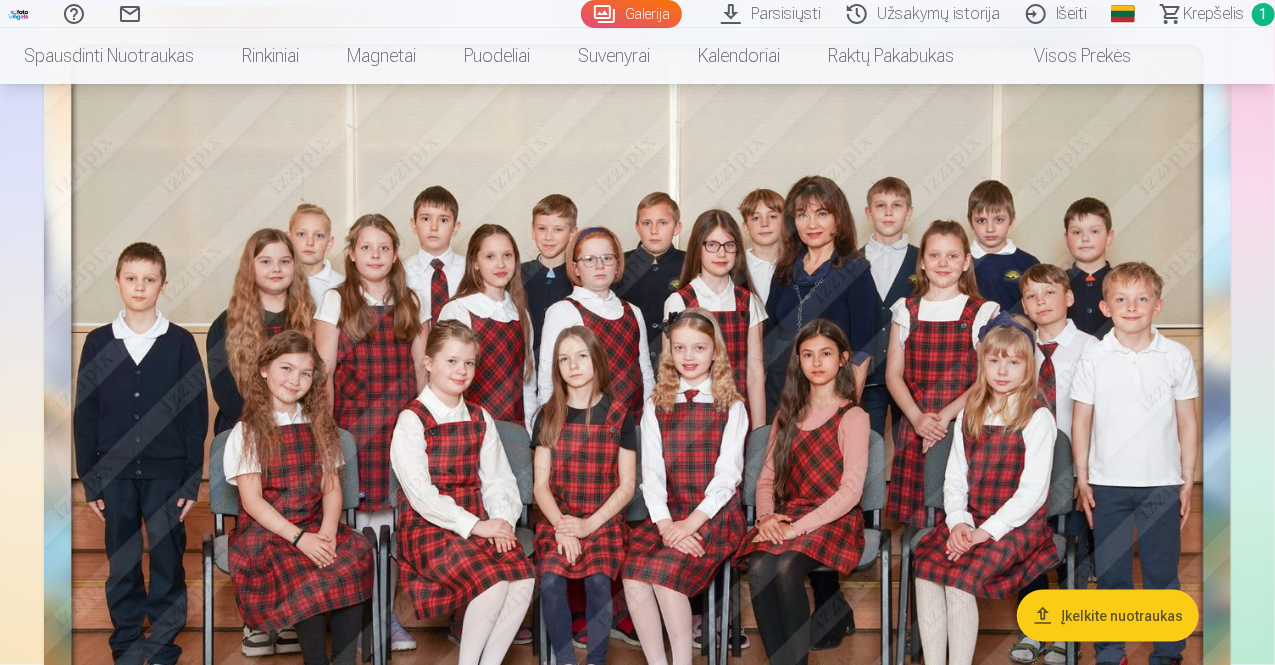 scroll, scrollTop: 1276, scrollLeft: 0, axis: vertical 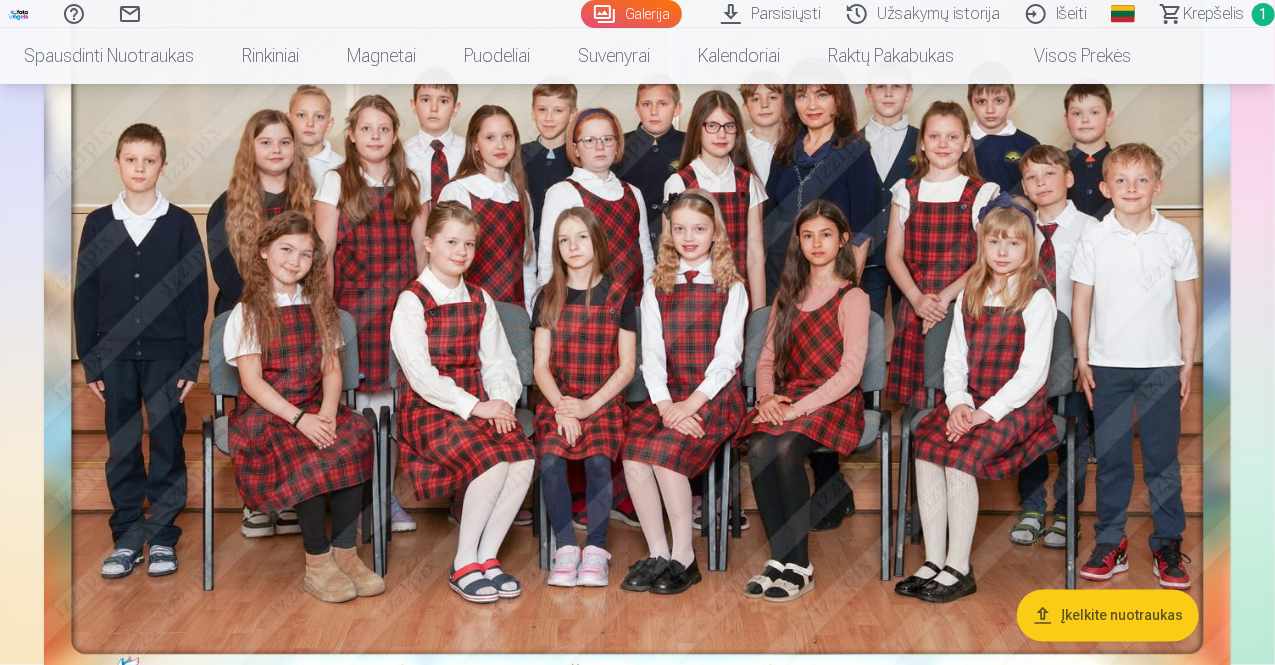click at bounding box center [1095, -332] 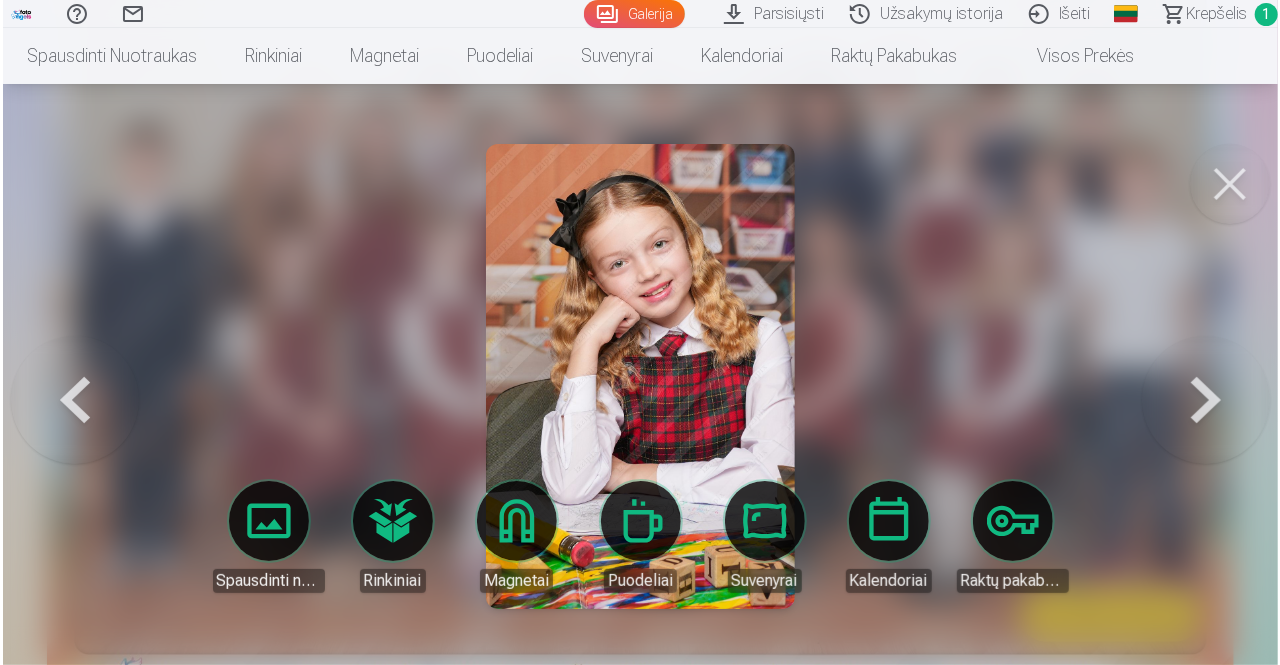 scroll, scrollTop: 1381, scrollLeft: 0, axis: vertical 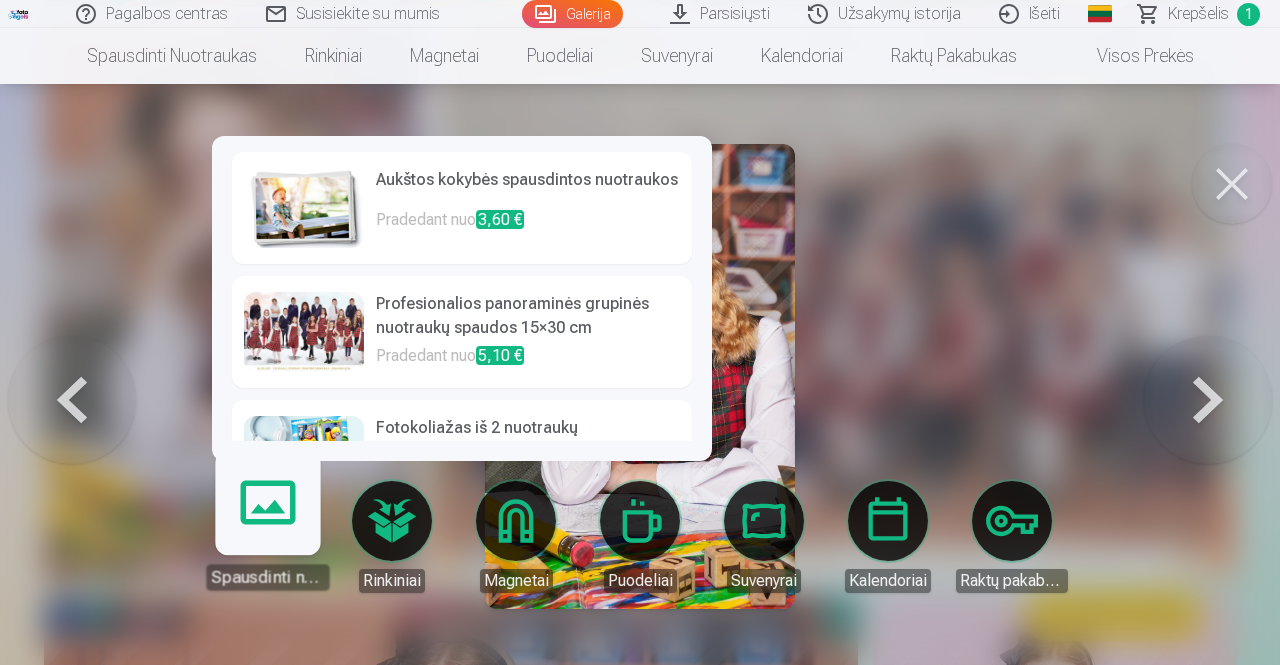 click on "Pagalbos centras Susisiekite su mumis Galerija Parsisiųsti Užsakymų istorija Išeiti Global English (en) Latvian (lv) Russian (ru) Lithuanian (lt) Estonian (et) Krepšelis 1 Spausdinti nuotraukas Aukštos kokybės spausdintos nuotraukos  210 gsm popierius, stulbinančios spalvos ir detalumas Pradedant nuo  3,60 € Profesionalios panoraminės grupinės nuotraukų spaudos 15×30 cm Ryškios spalvos ir detalės ant Fuji Film Crystal popieriaus Pradedant nuo  5,10 € Fotokoliažas iš 2 nuotraukų Du įsimintini momentai - vienas įstabus vaizdas Pradedant nuo  4,10 € Nuotraukos dokumentams Universalios ID nuotraukos (6 vnt.)  Pradedant nuo  4,40 € Didelės raiškos skaitmeninė nuotrauka JPG formatu Įamžinkite savo prisiminimus stulbinančiose detalėse Pradedant nuo  6,00 € See all products Rinkiniai Pilnas Atsiminimų Rinkinys – Spausdintos (15×23cm, 40% NUOLAIDA) ir 🎁 Skaitmeninės Nuotraukos Klasikinis rinkinys Pradedant nuo  19,20 € Populiarus rinkinys Pradedant nuo  24,00 €" at bounding box center (640, -1049) 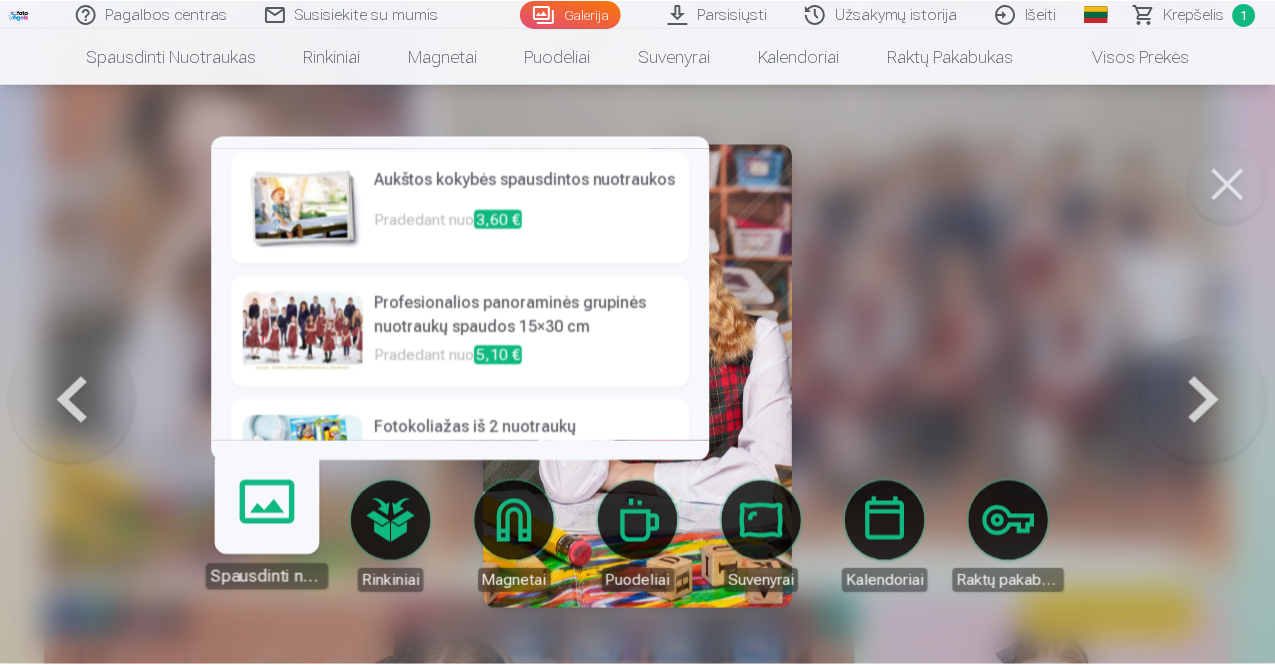 scroll, scrollTop: 0, scrollLeft: 0, axis: both 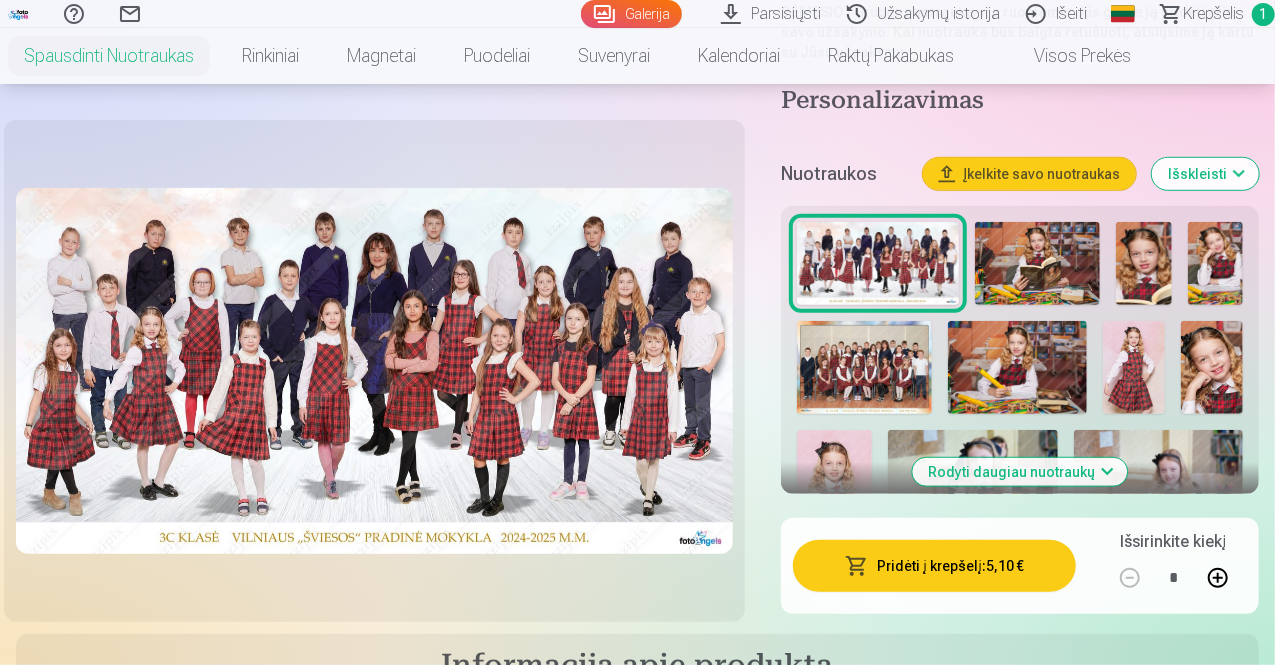 click on "Rodyti daugiau nuotraukų" at bounding box center [1020, 472] 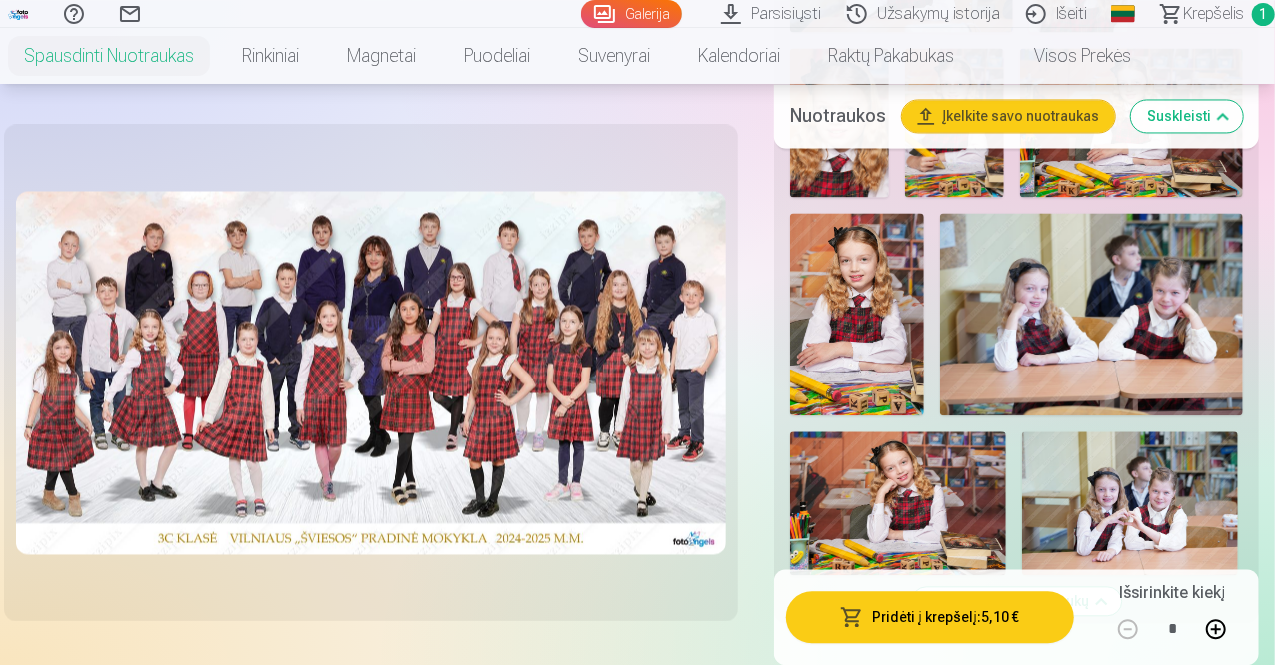 scroll, scrollTop: 2030, scrollLeft: 0, axis: vertical 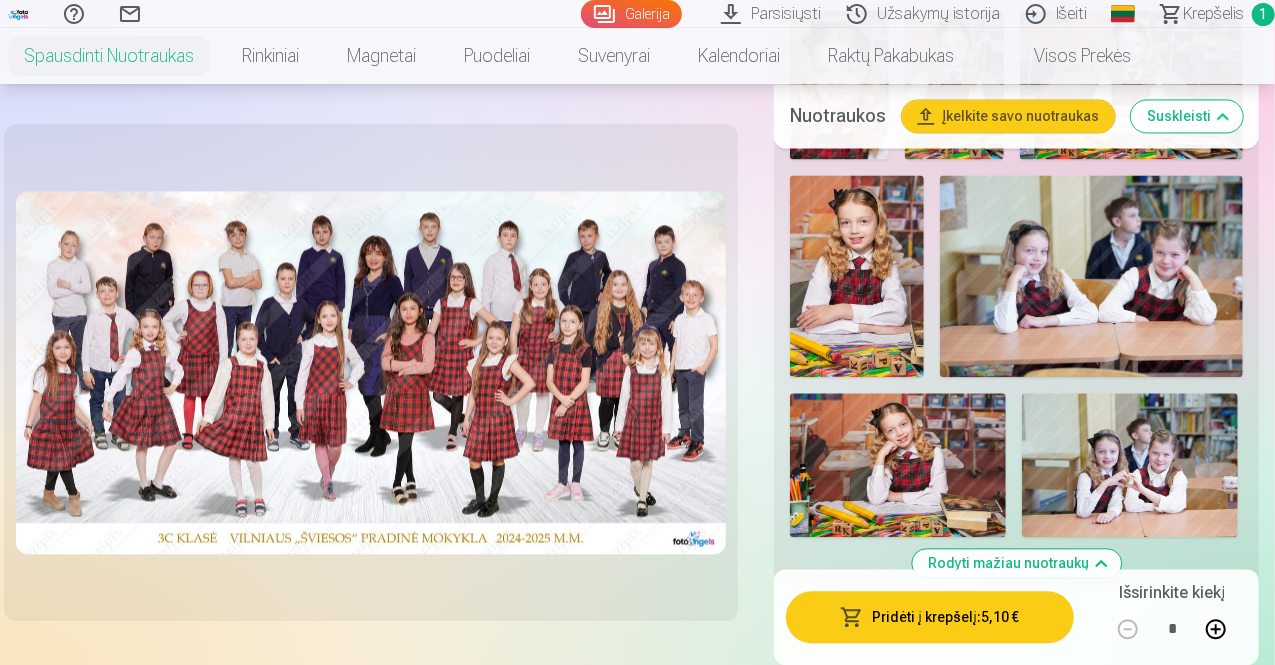 click at bounding box center (857, 276) 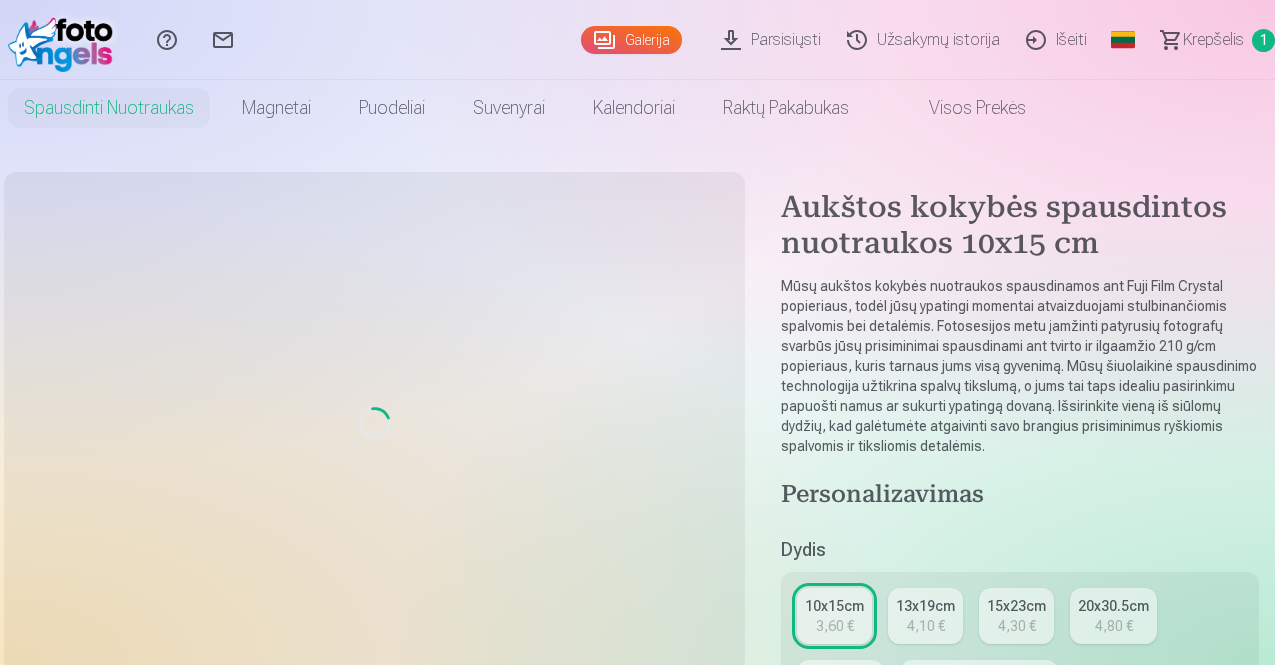 scroll, scrollTop: 0, scrollLeft: 0, axis: both 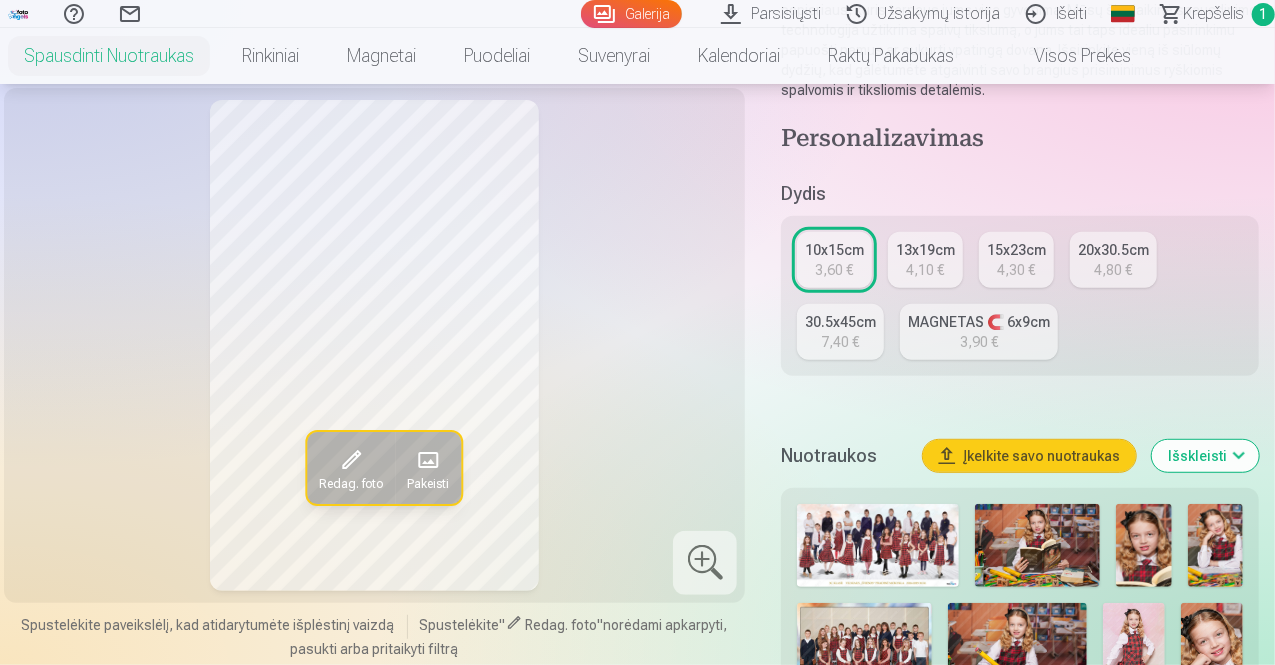 click on "3,60 €" at bounding box center [835, 270] 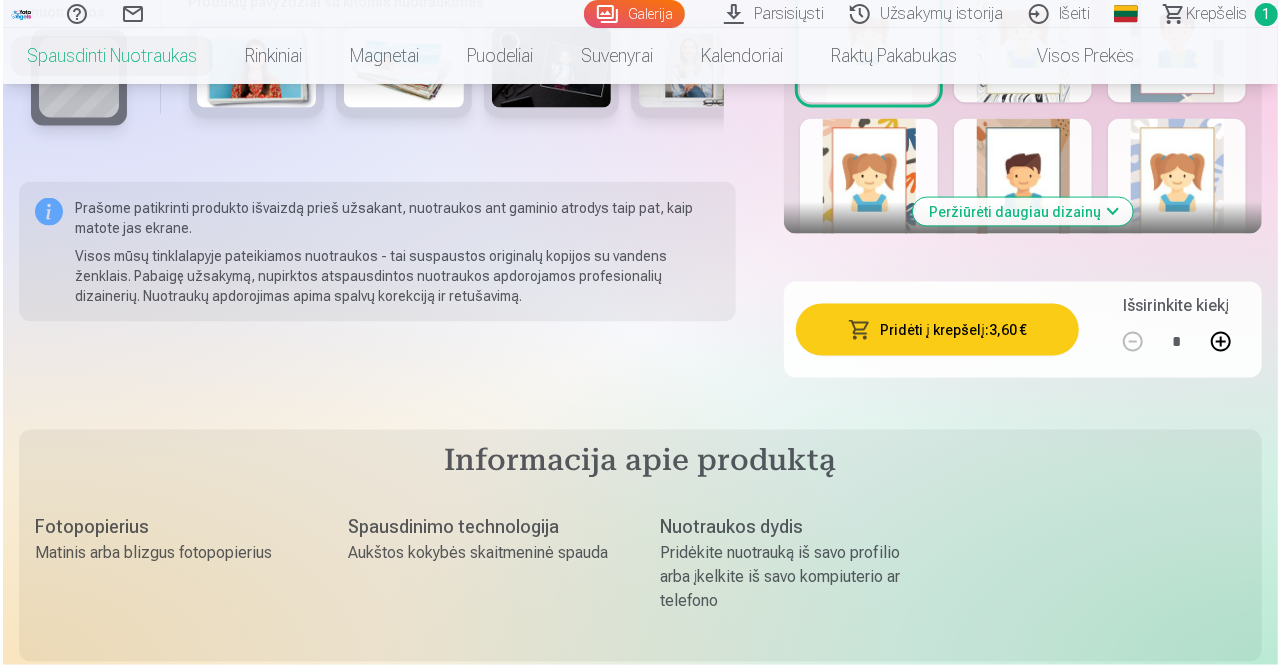 scroll, scrollTop: 1477, scrollLeft: 0, axis: vertical 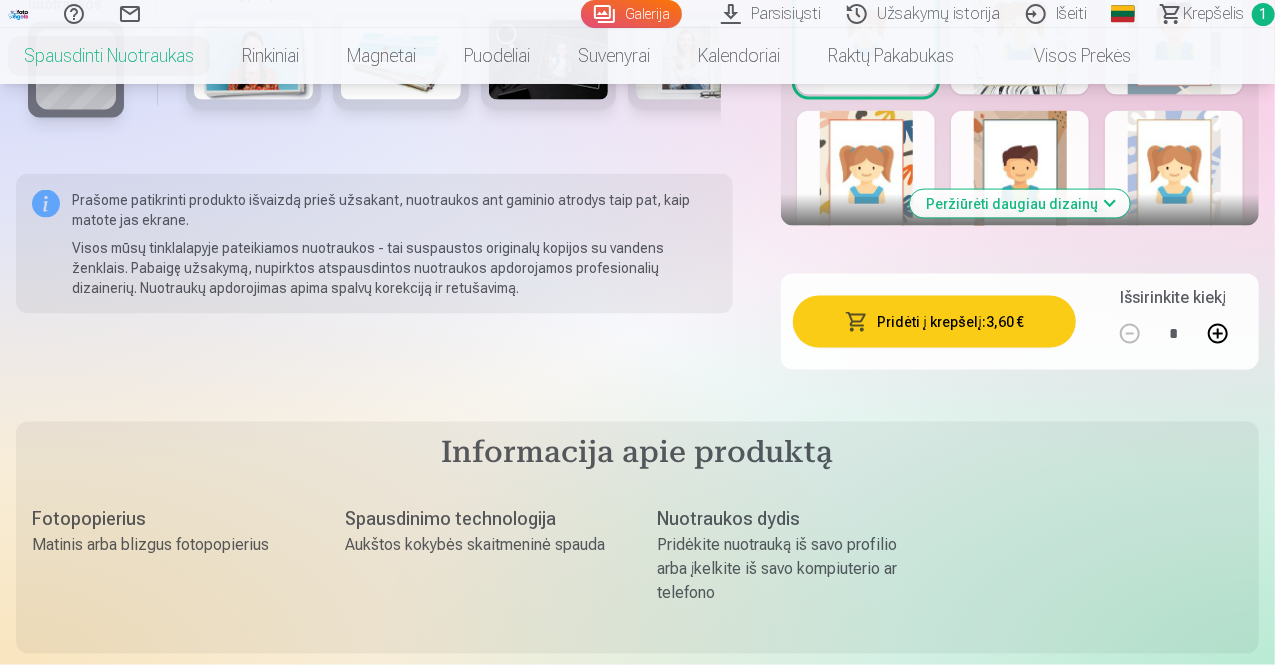 click at bounding box center [1218, 334] 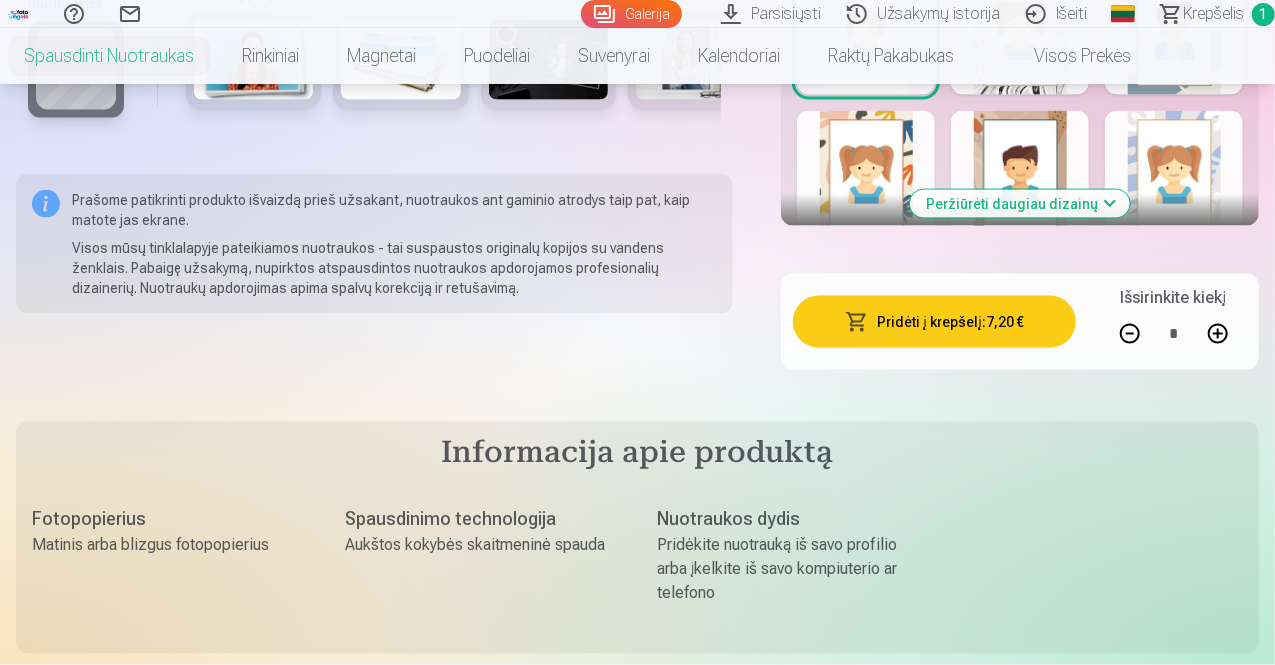 click on "Pridėti į krepšelį :  7,20 €" at bounding box center [934, 322] 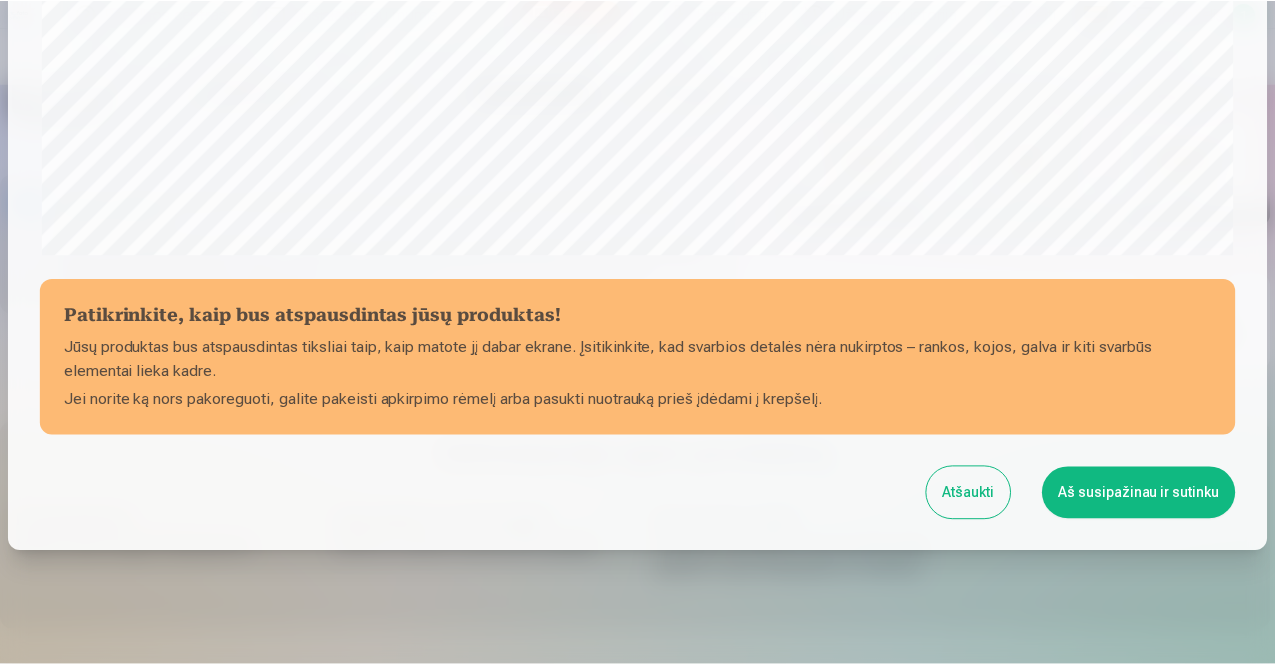 scroll, scrollTop: 759, scrollLeft: 0, axis: vertical 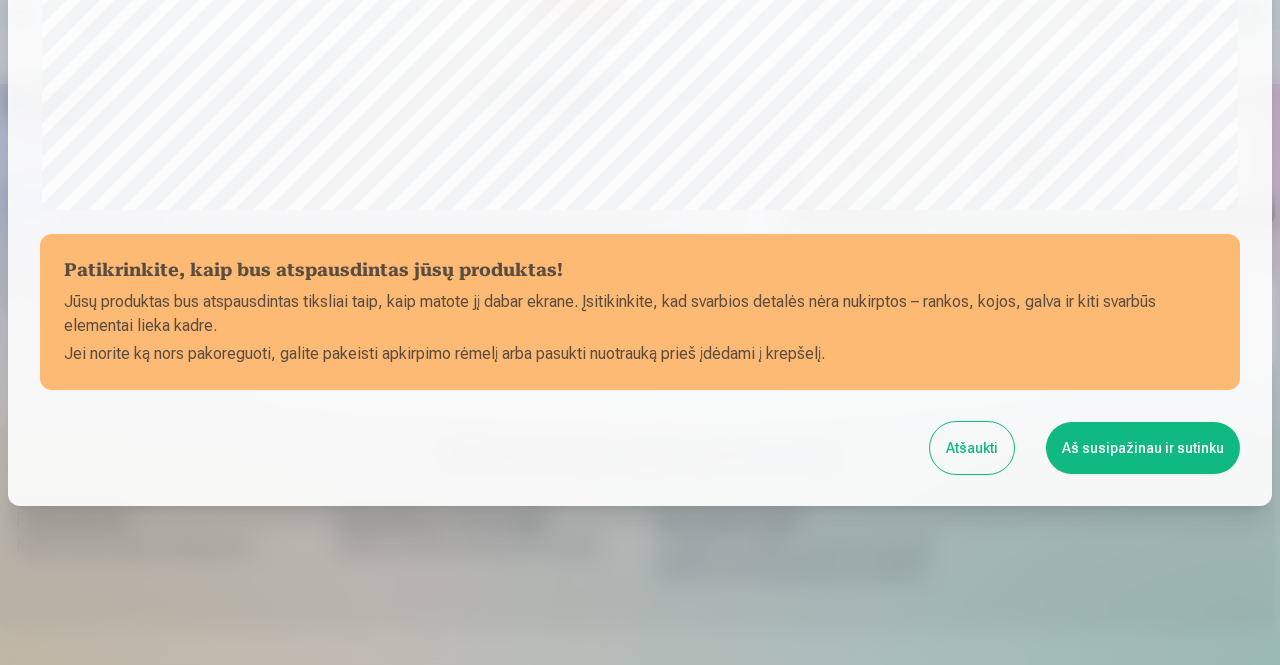 click on "Aš susipažinau ir sutinku" at bounding box center (1143, 448) 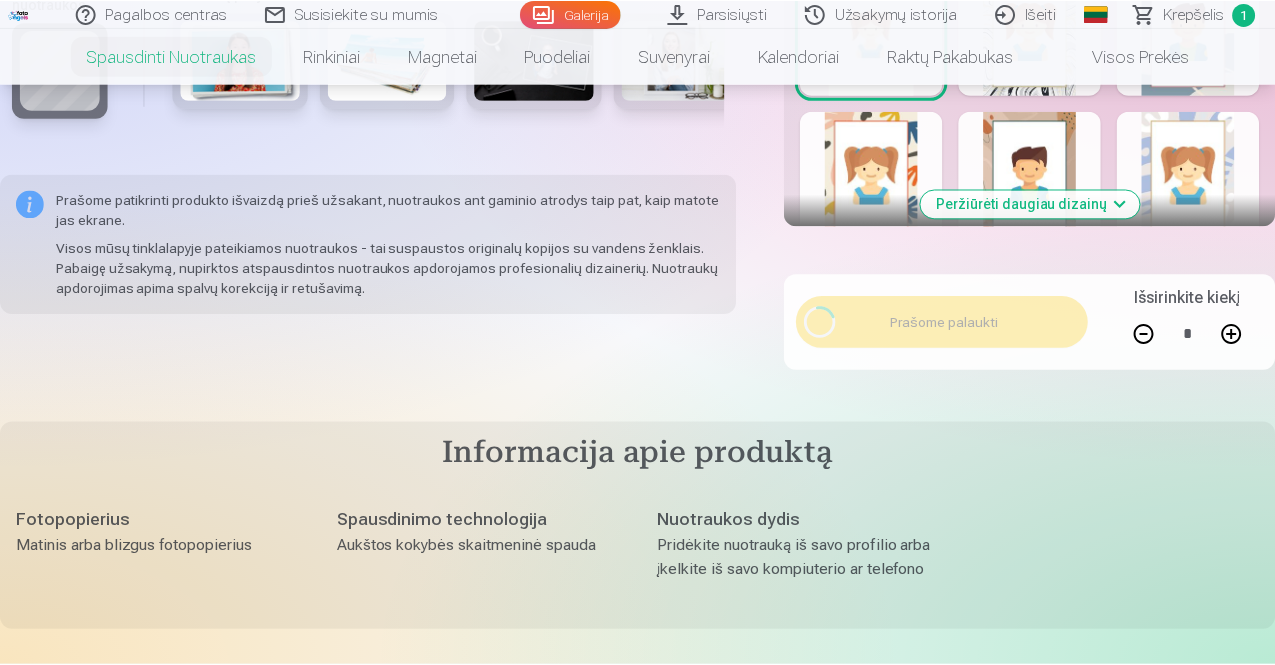 scroll, scrollTop: 756, scrollLeft: 0, axis: vertical 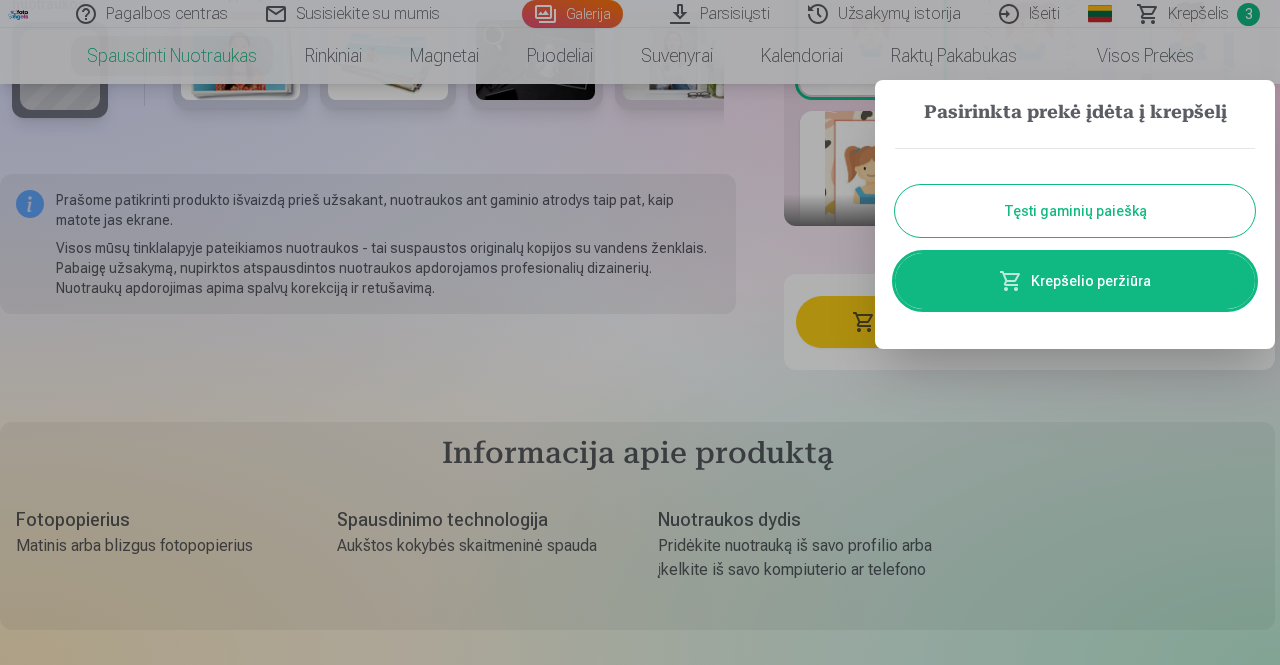 click at bounding box center (640, 332) 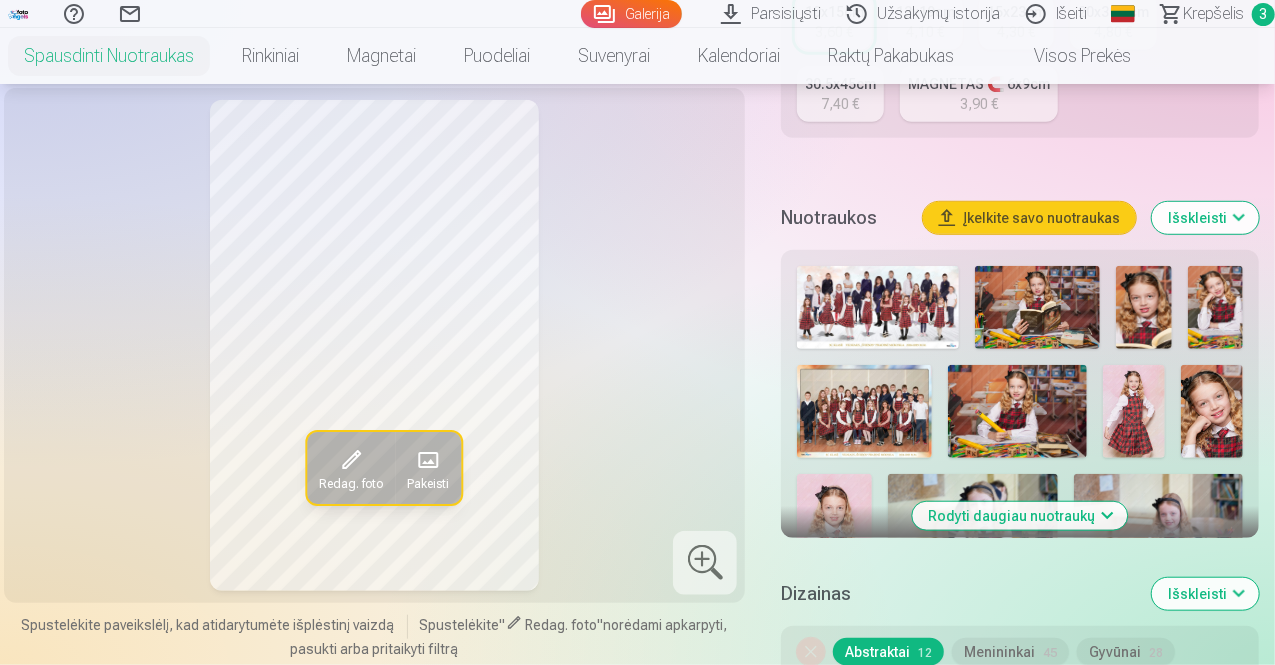scroll, scrollTop: 586, scrollLeft: 0, axis: vertical 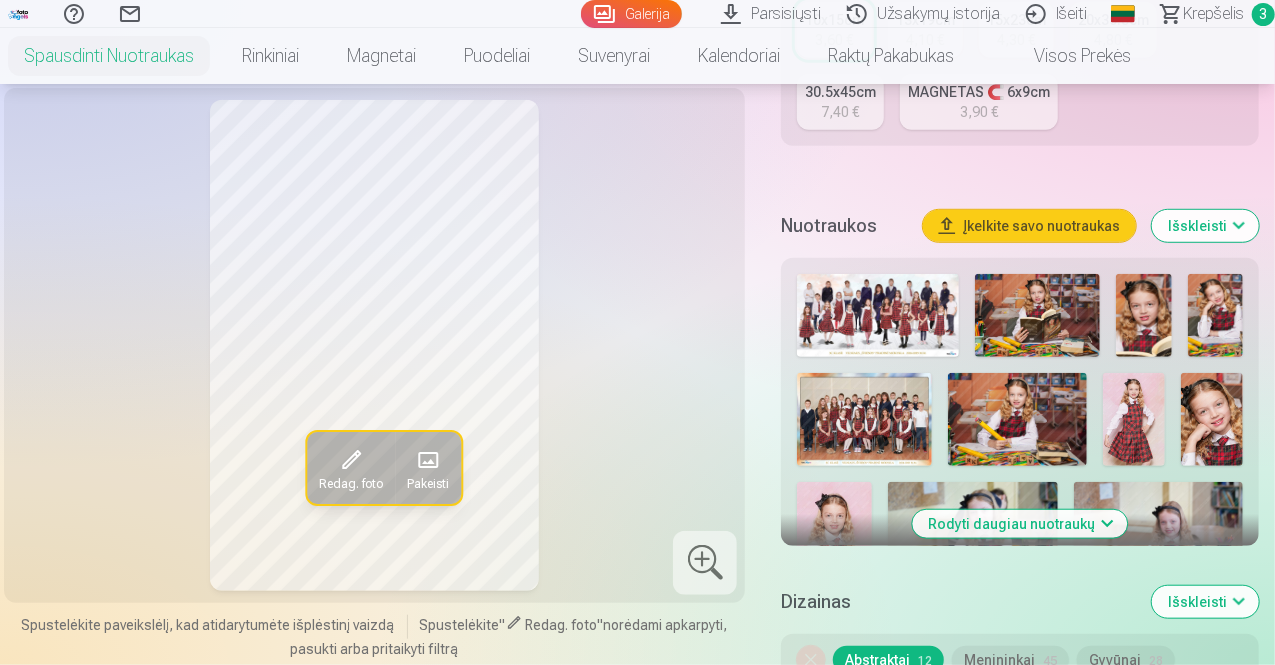 click on "Rodyti daugiau nuotraukų" at bounding box center [1020, 524] 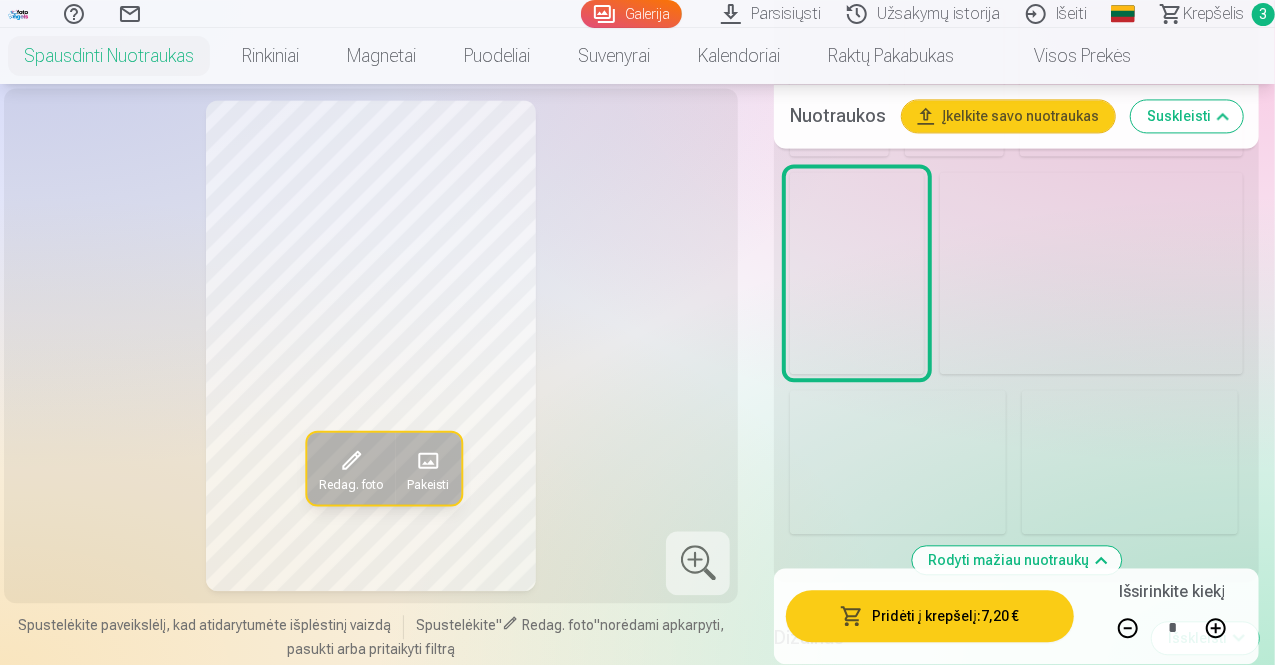scroll, scrollTop: 2102, scrollLeft: 0, axis: vertical 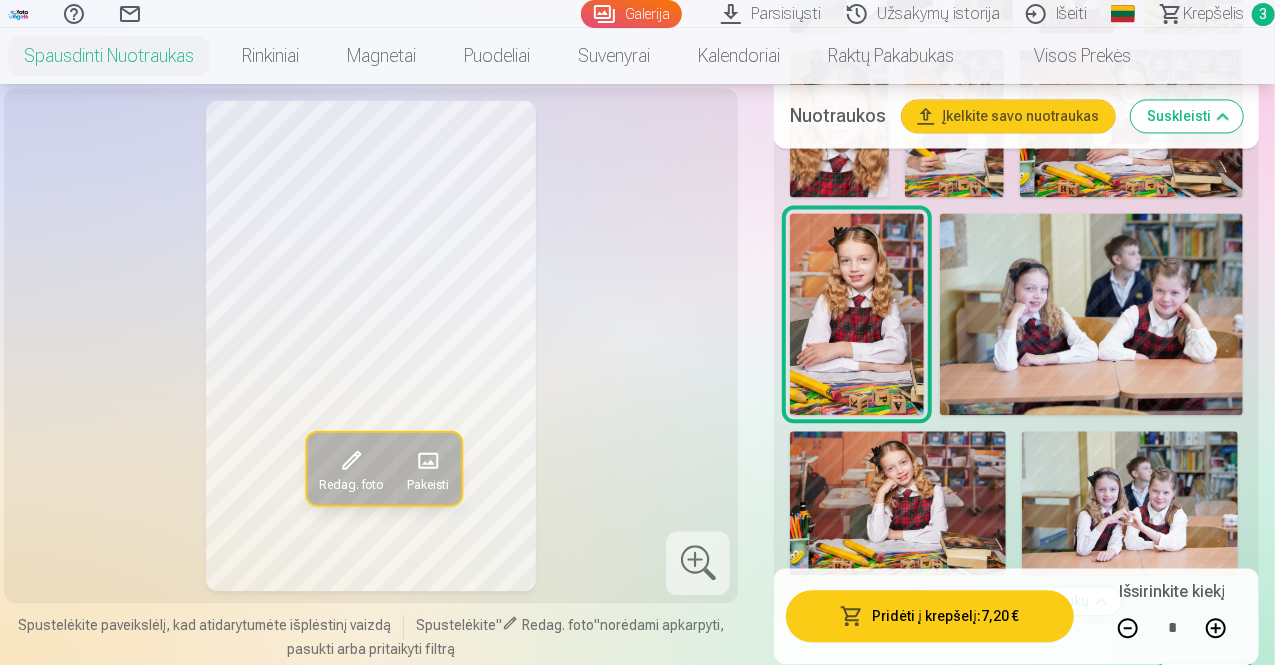 click at bounding box center (1091, 314) 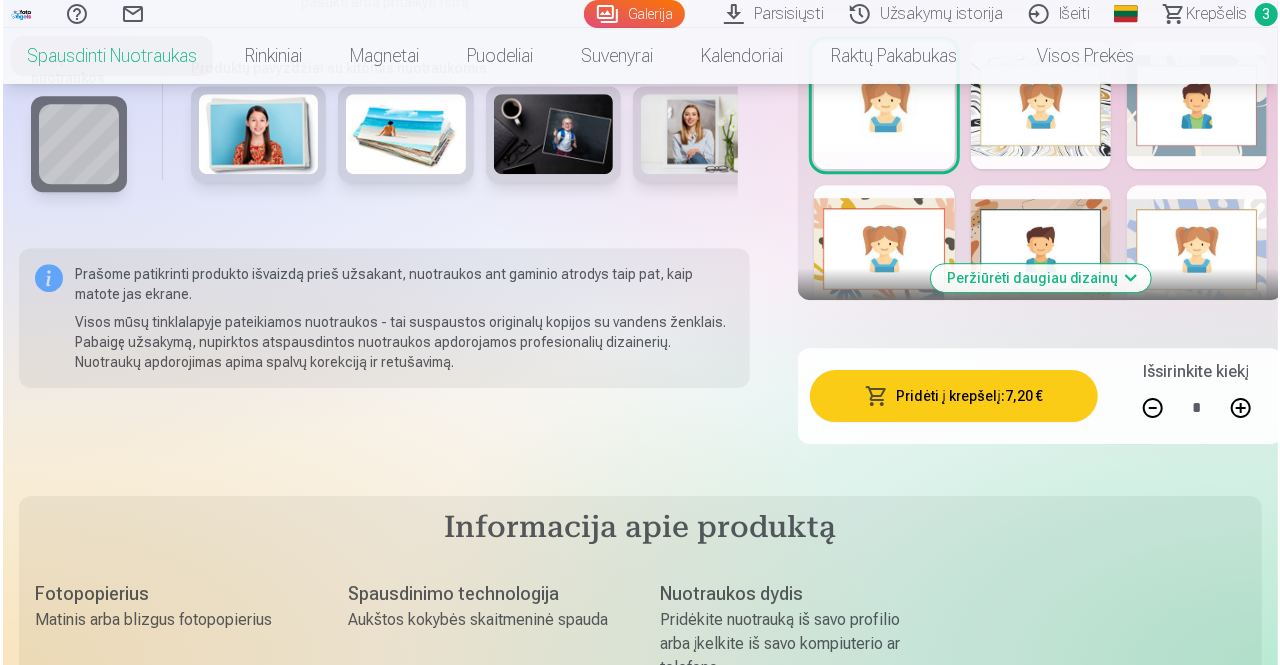 scroll, scrollTop: 3027, scrollLeft: 0, axis: vertical 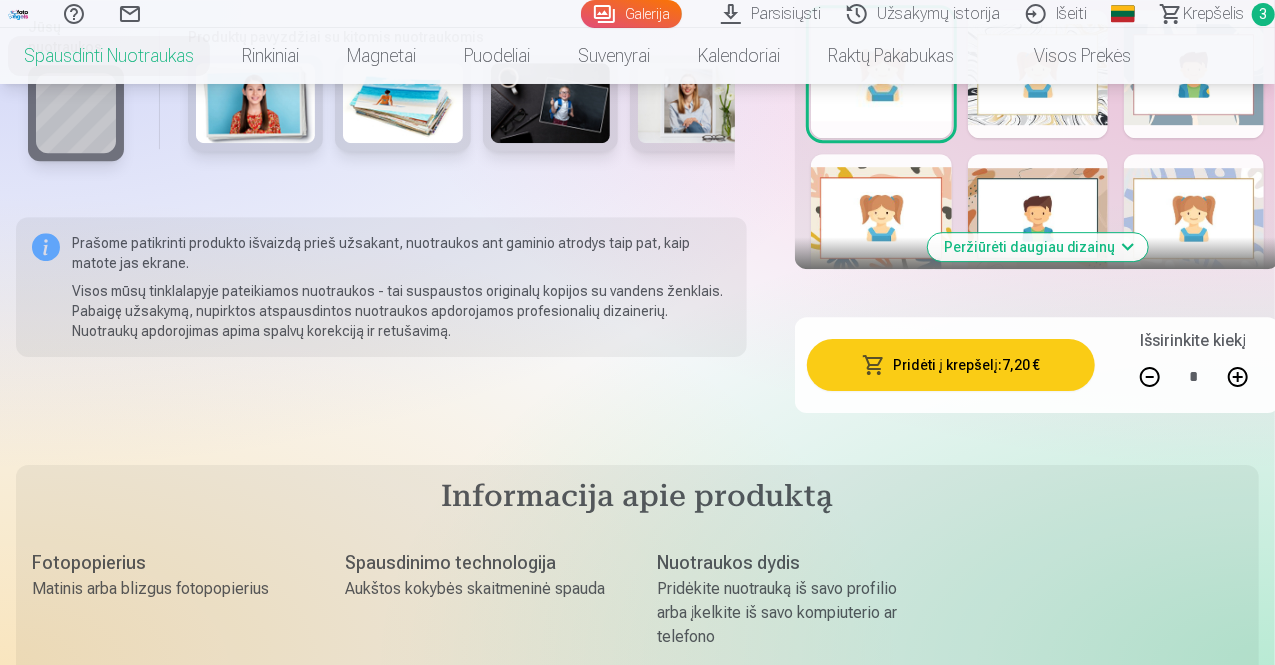 click at bounding box center [1150, 377] 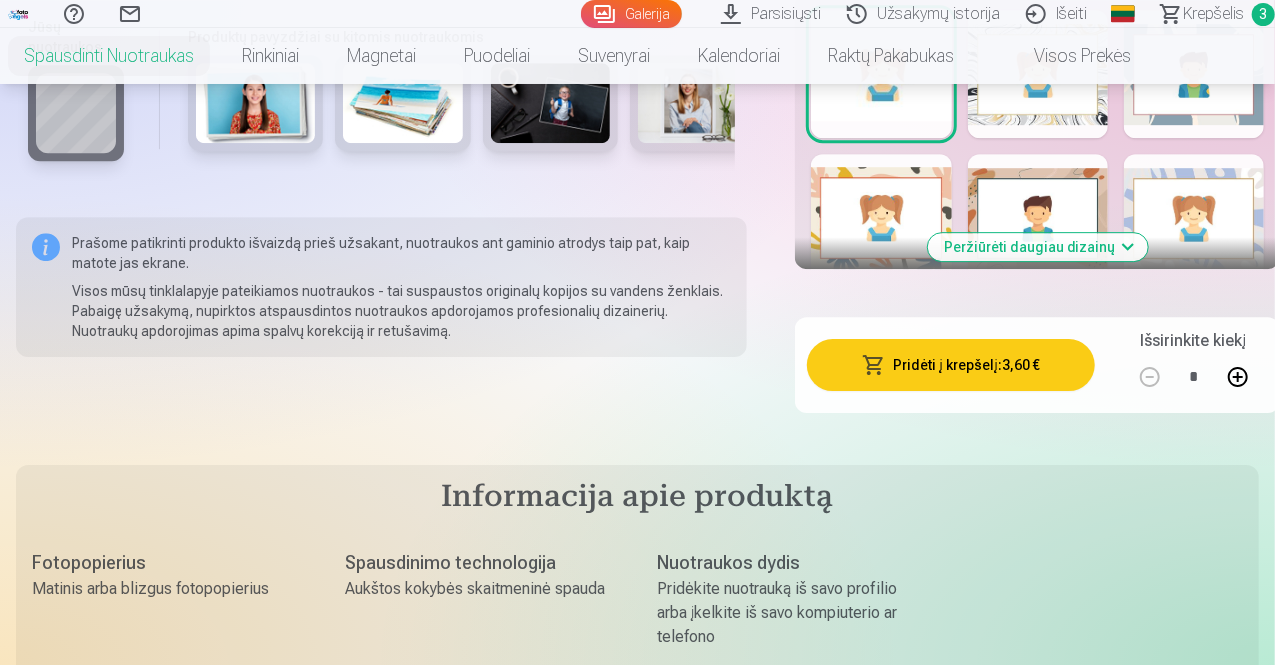 click on "Pridėti į krepšelį :  3,60 €" at bounding box center [951, 365] 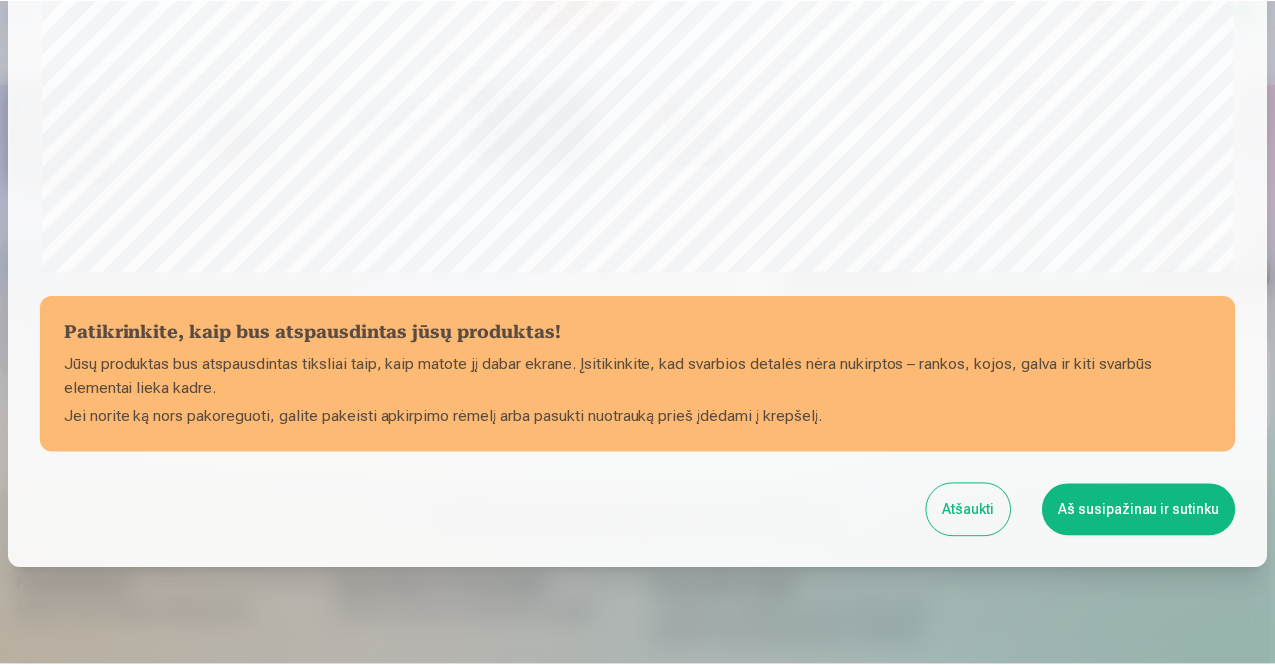 scroll, scrollTop: 759, scrollLeft: 0, axis: vertical 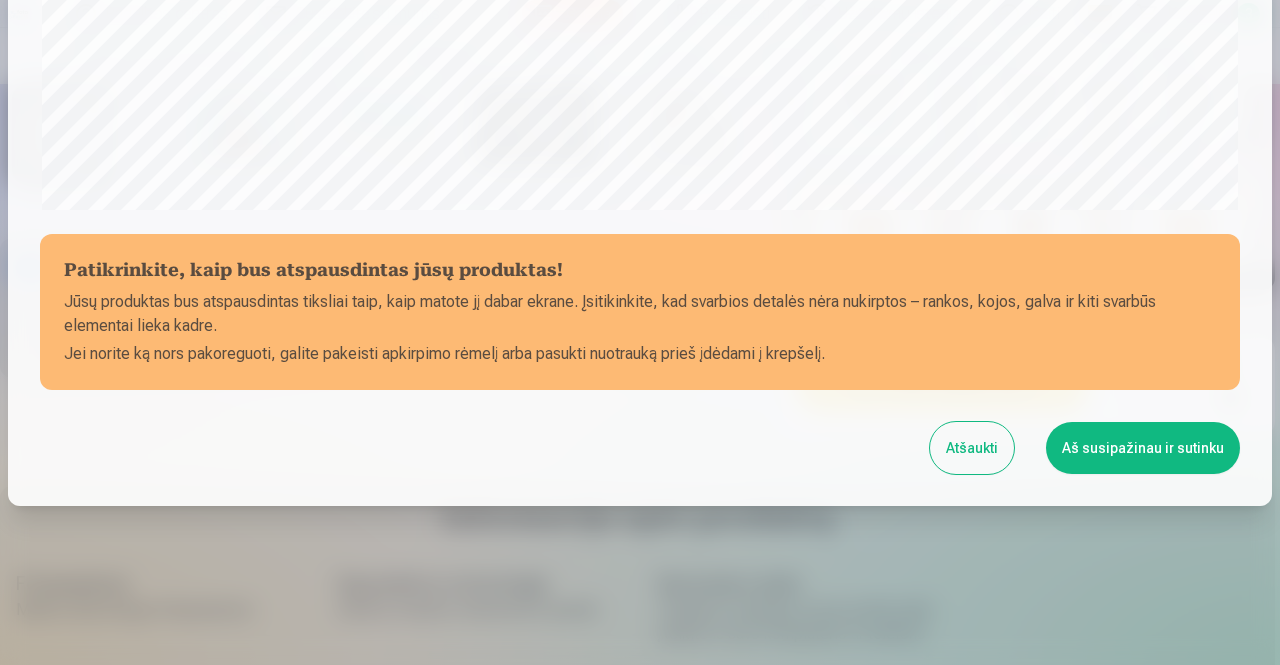 click on "Aš susipažinau ir sutinku" at bounding box center [1143, 448] 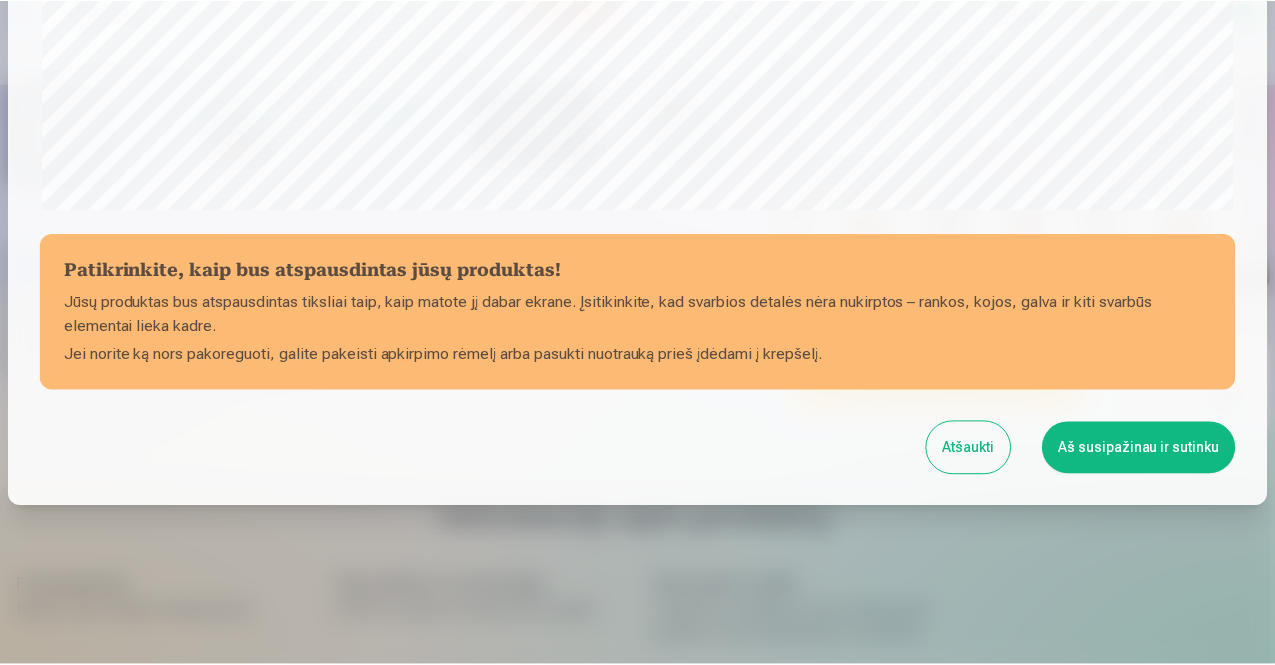 scroll, scrollTop: 756, scrollLeft: 0, axis: vertical 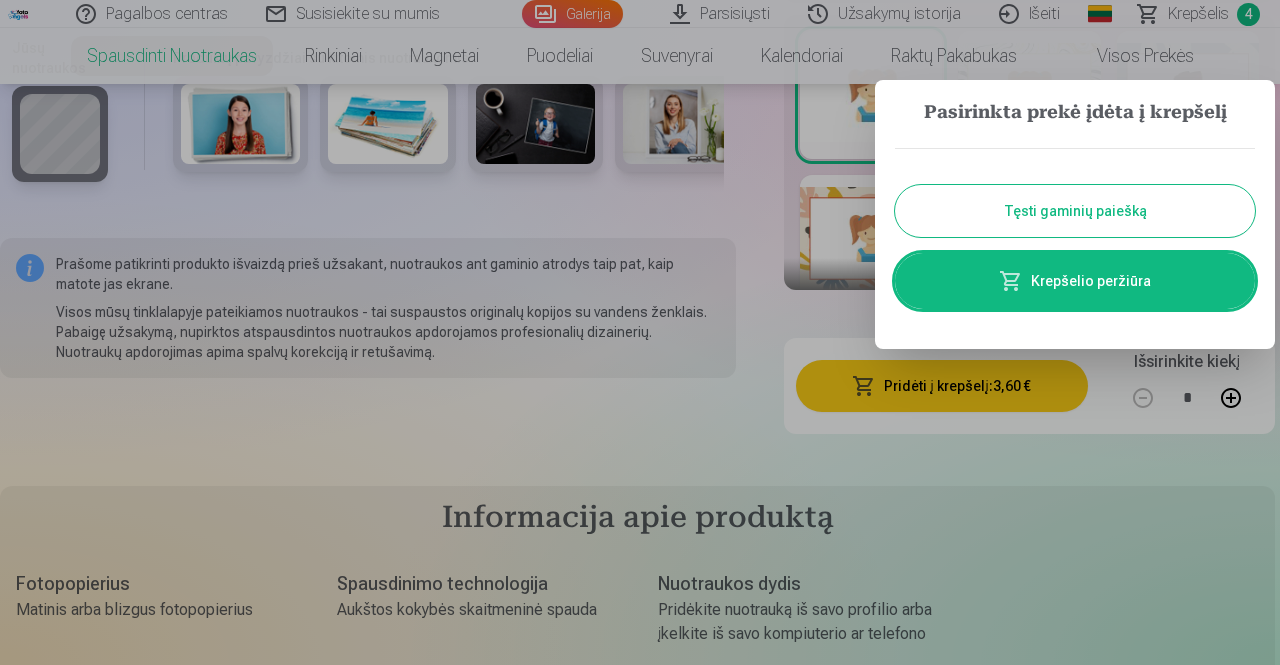 click at bounding box center (640, 332) 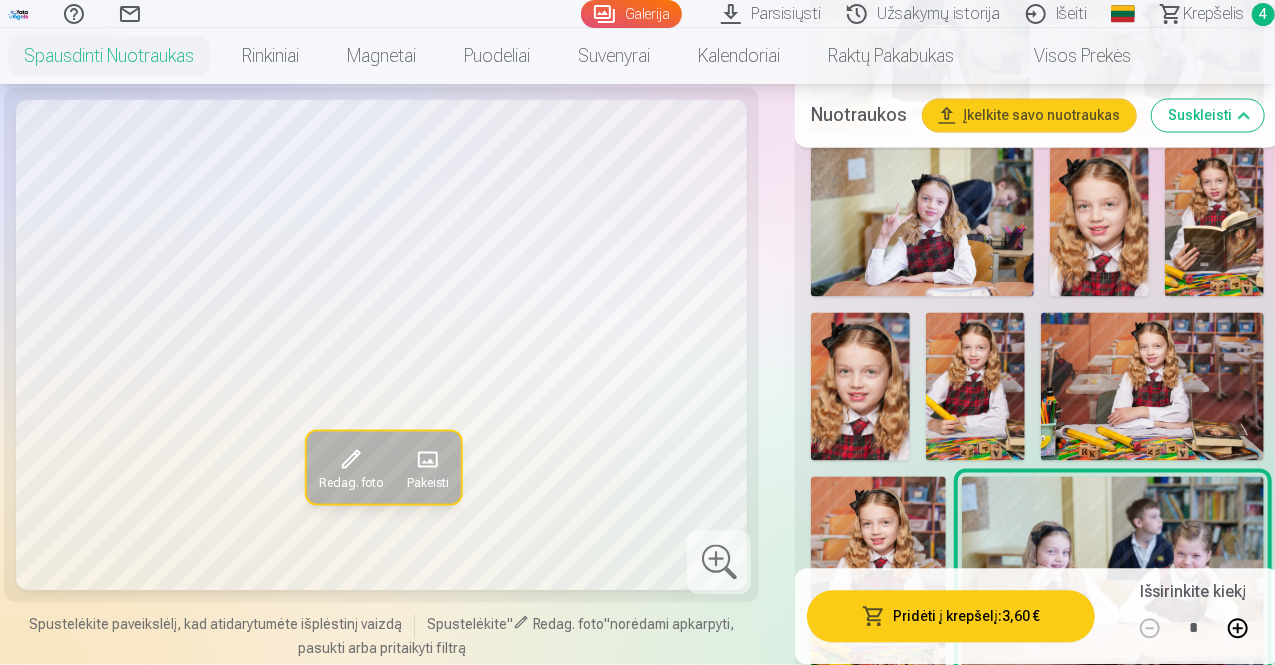 scroll, scrollTop: 1859, scrollLeft: 0, axis: vertical 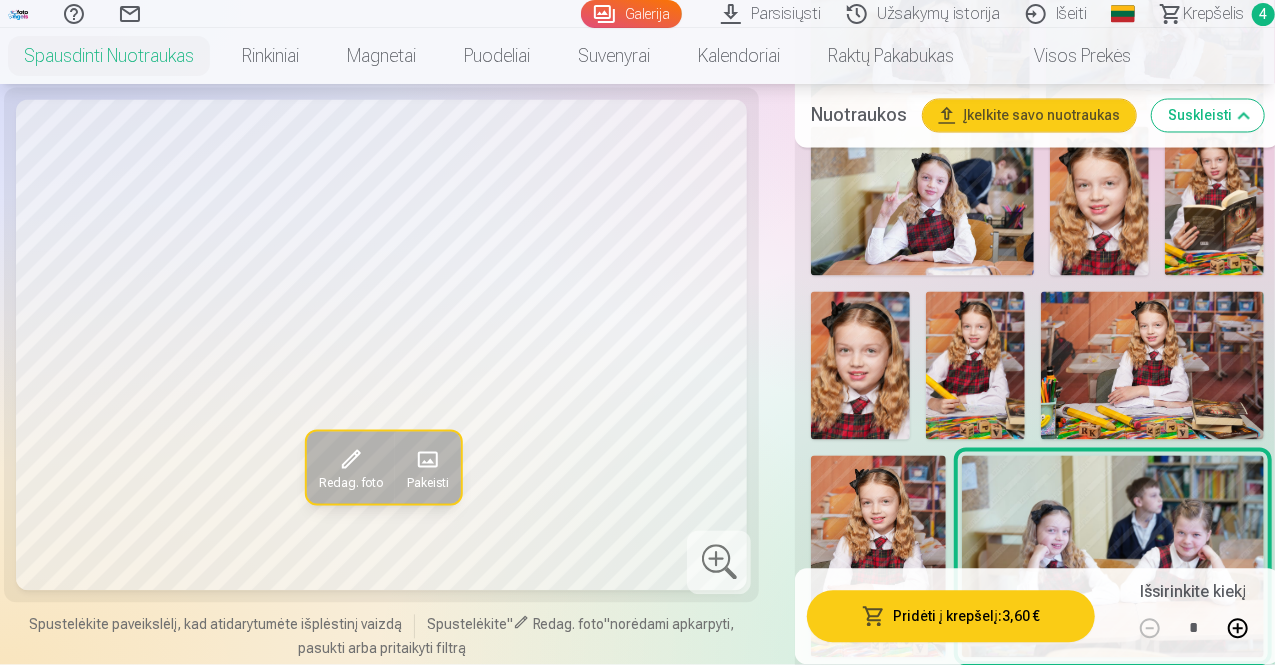 click at bounding box center (1152, 366) 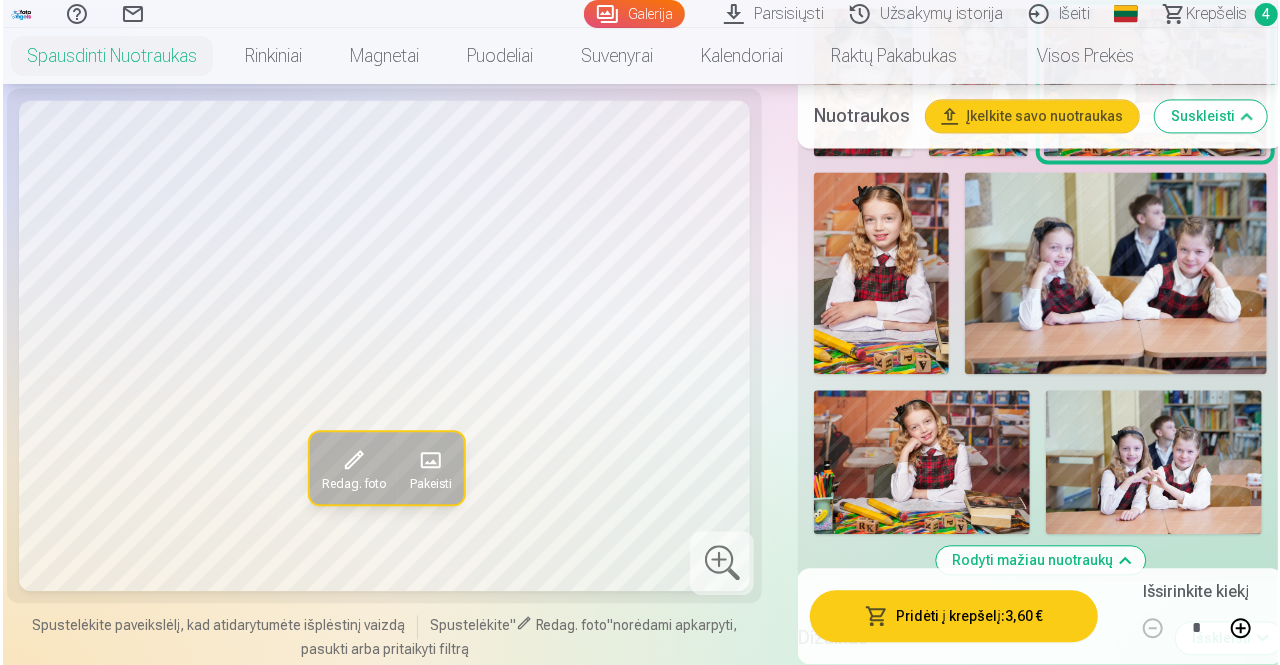 scroll, scrollTop: 2204, scrollLeft: 0, axis: vertical 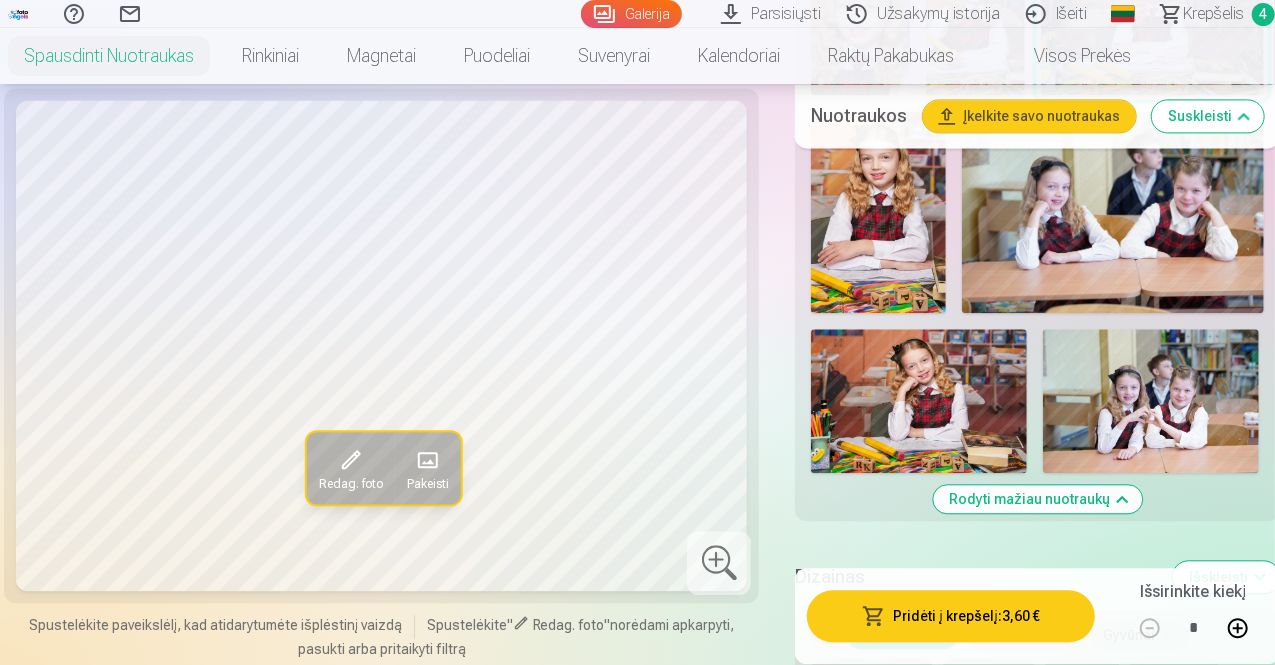 click on "Pridėti į krepšelį :  3,60 €" at bounding box center [951, 617] 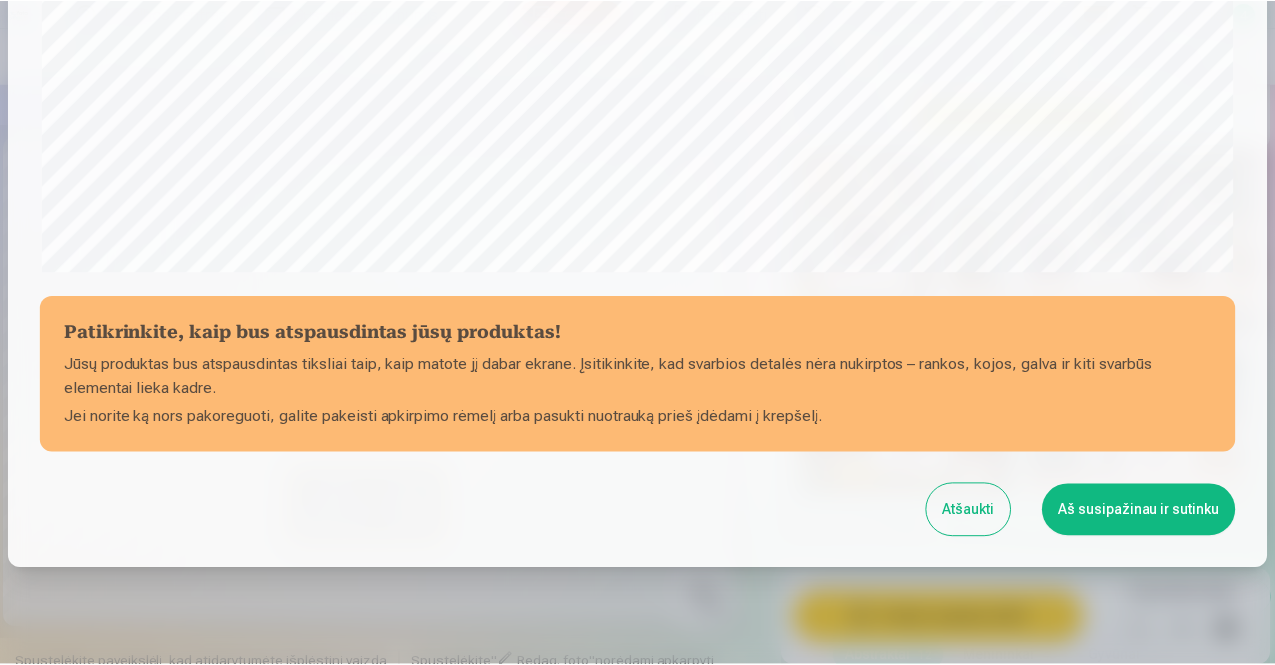scroll, scrollTop: 759, scrollLeft: 0, axis: vertical 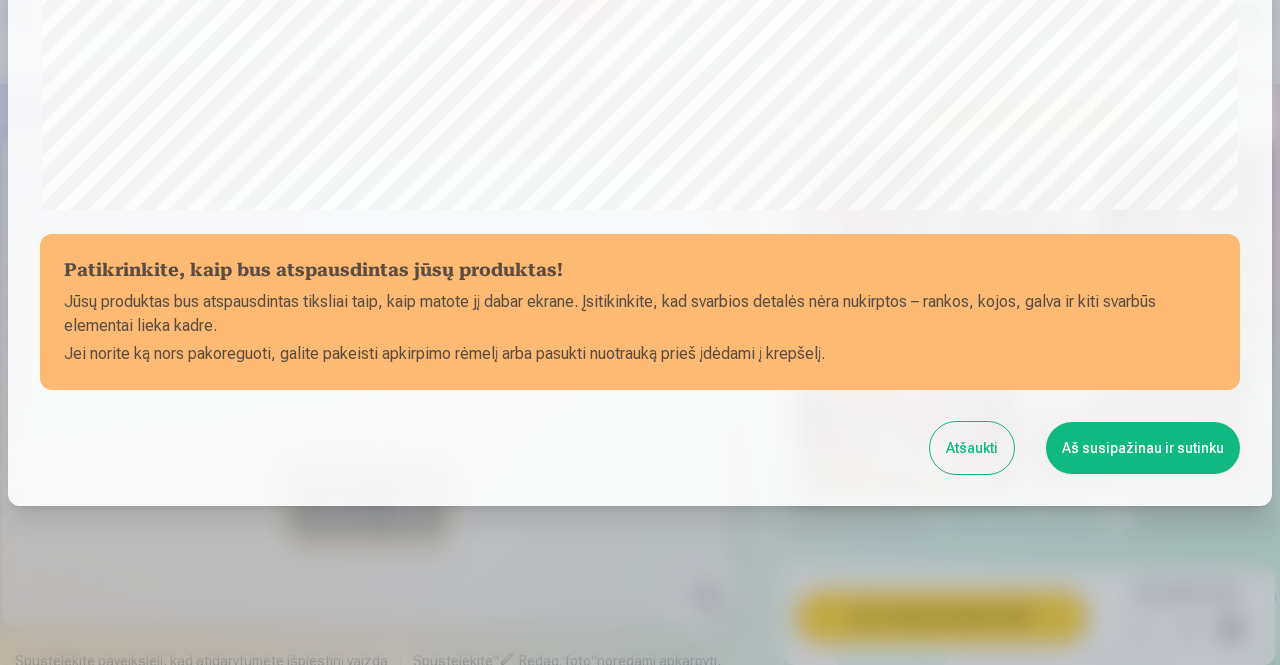 click on "Aš susipažinau ir sutinku" at bounding box center [1143, 448] 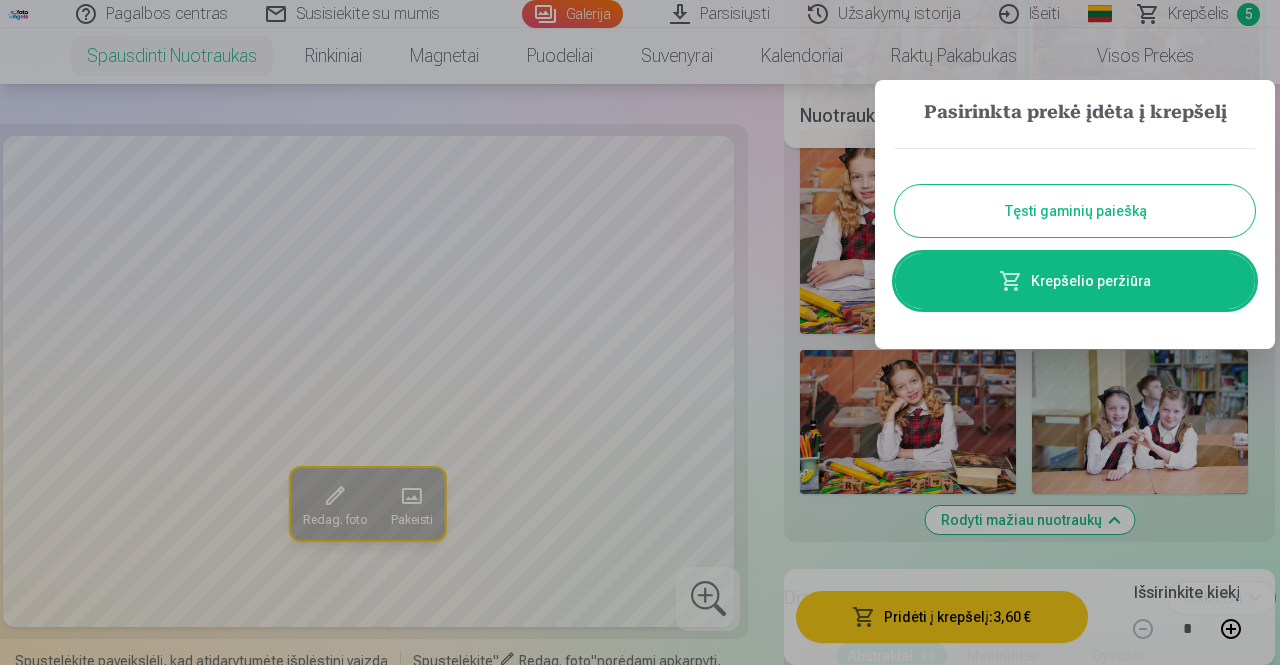 click on "Krepšelio peržiūra" at bounding box center (1075, 281) 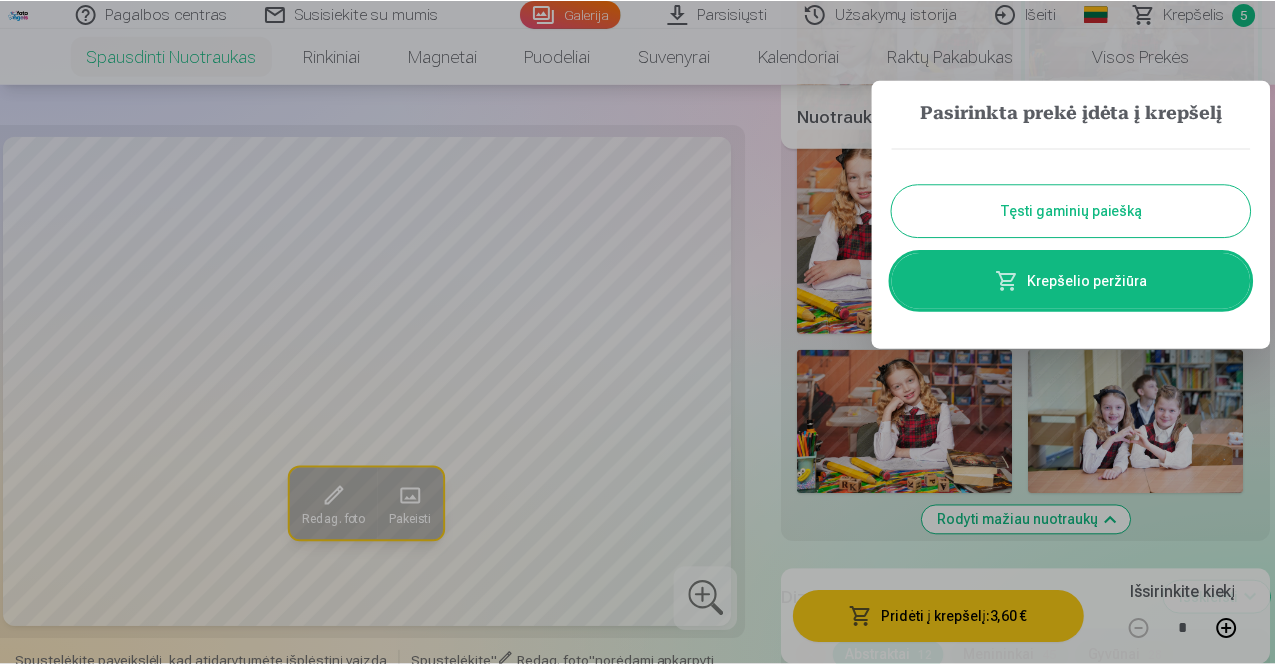 scroll, scrollTop: 0, scrollLeft: 0, axis: both 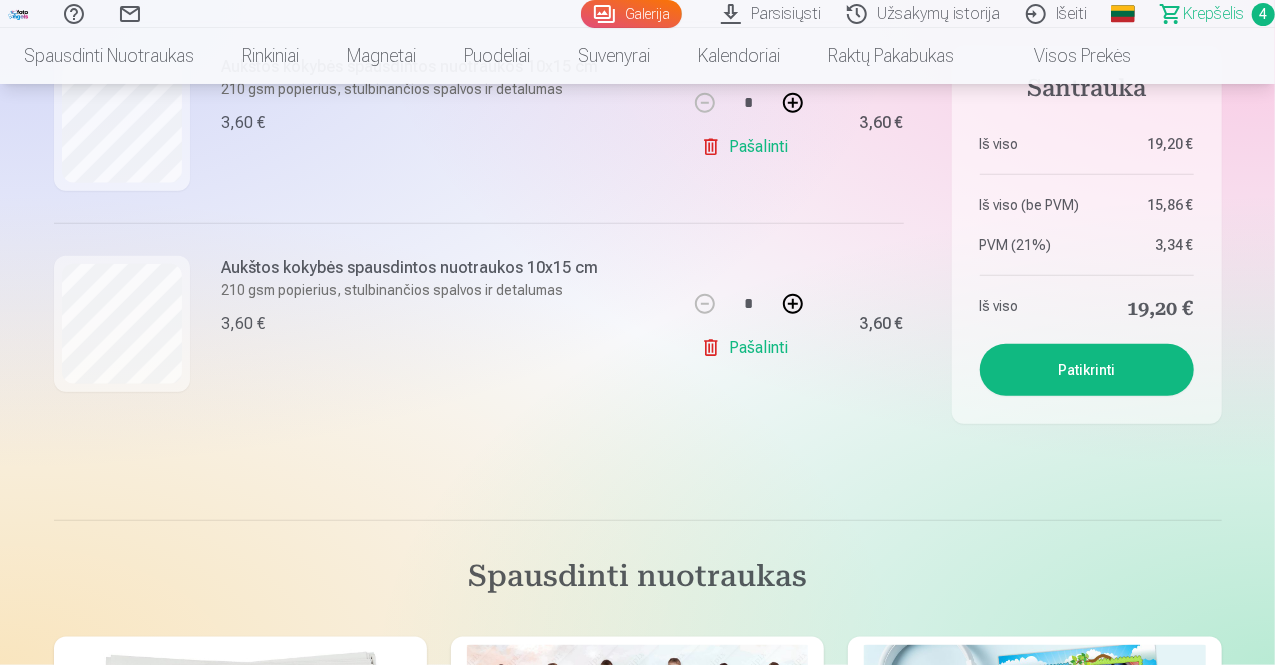 click on "Patikrinti" at bounding box center [1087, 370] 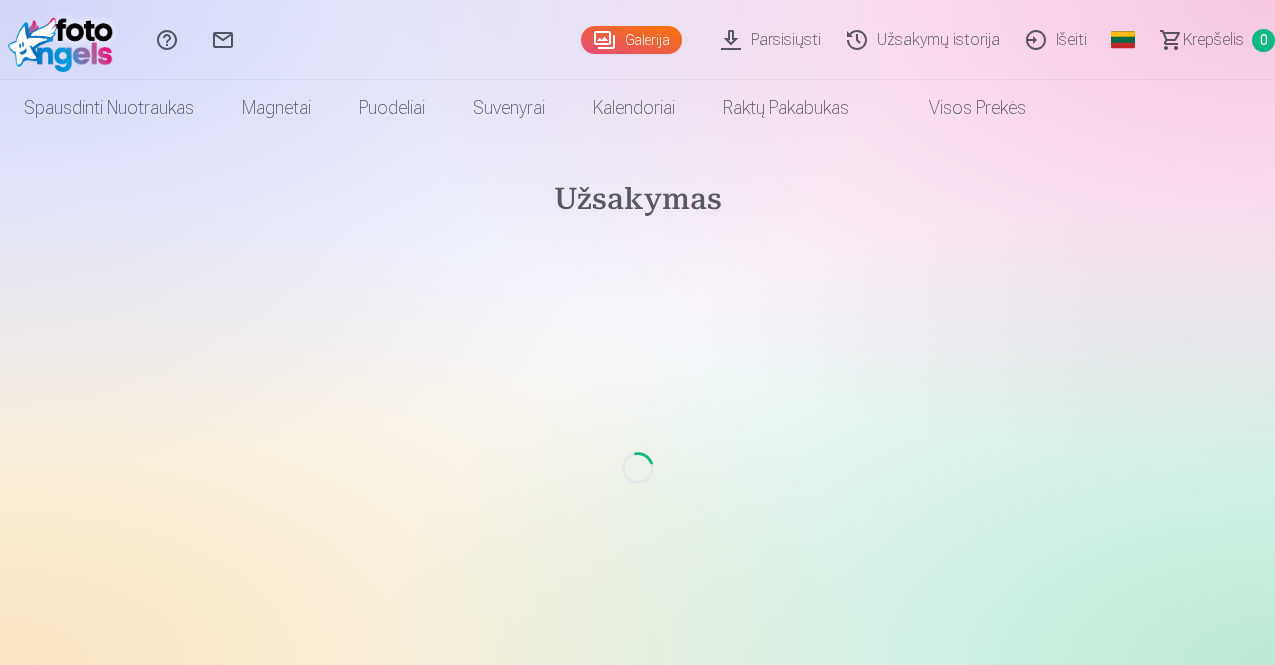 scroll, scrollTop: 0, scrollLeft: 0, axis: both 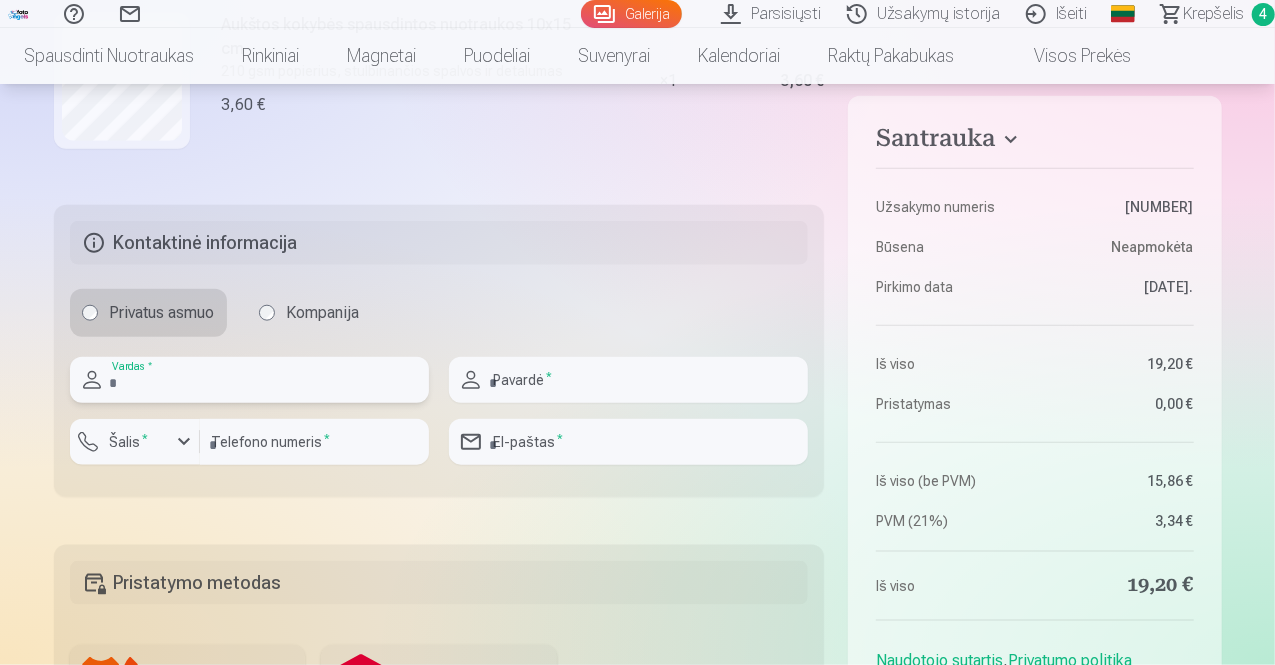click at bounding box center [249, 380] 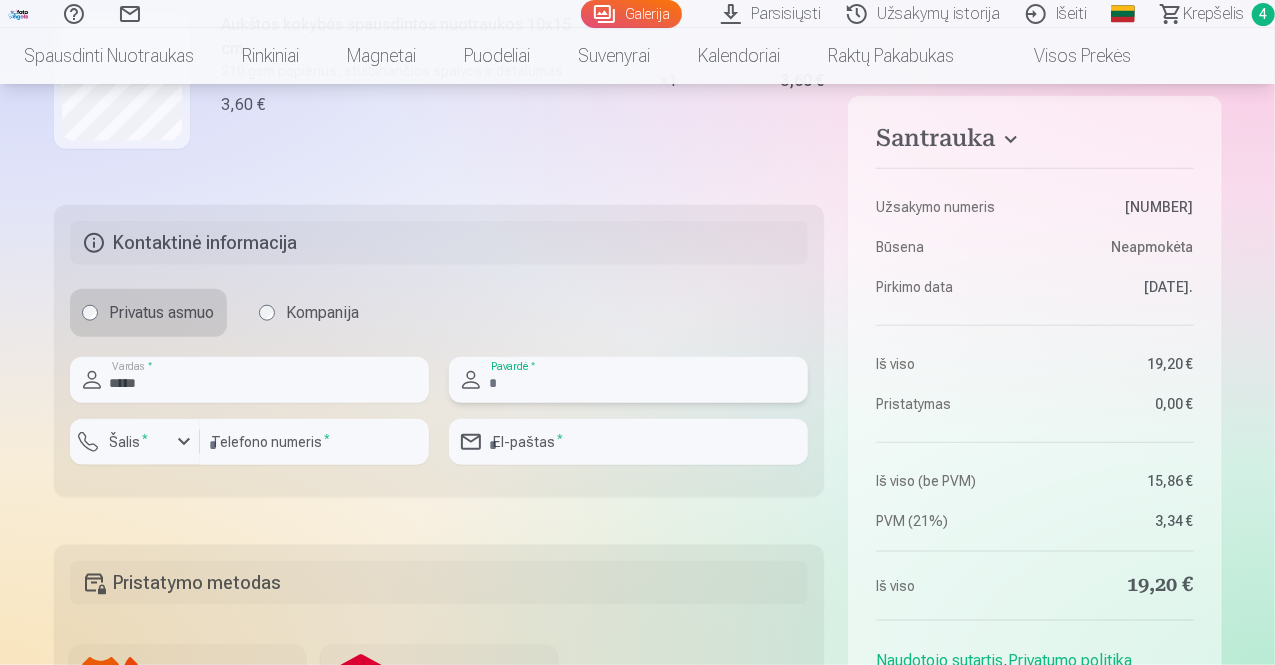type on "**********" 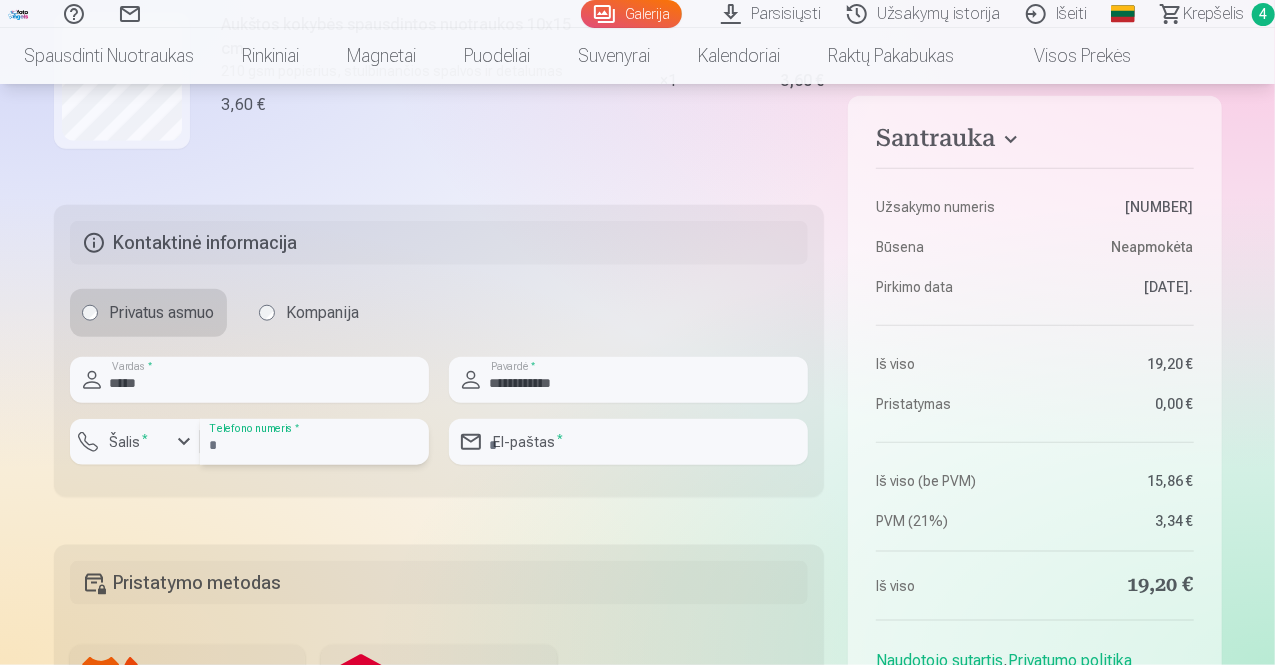 type on "*********" 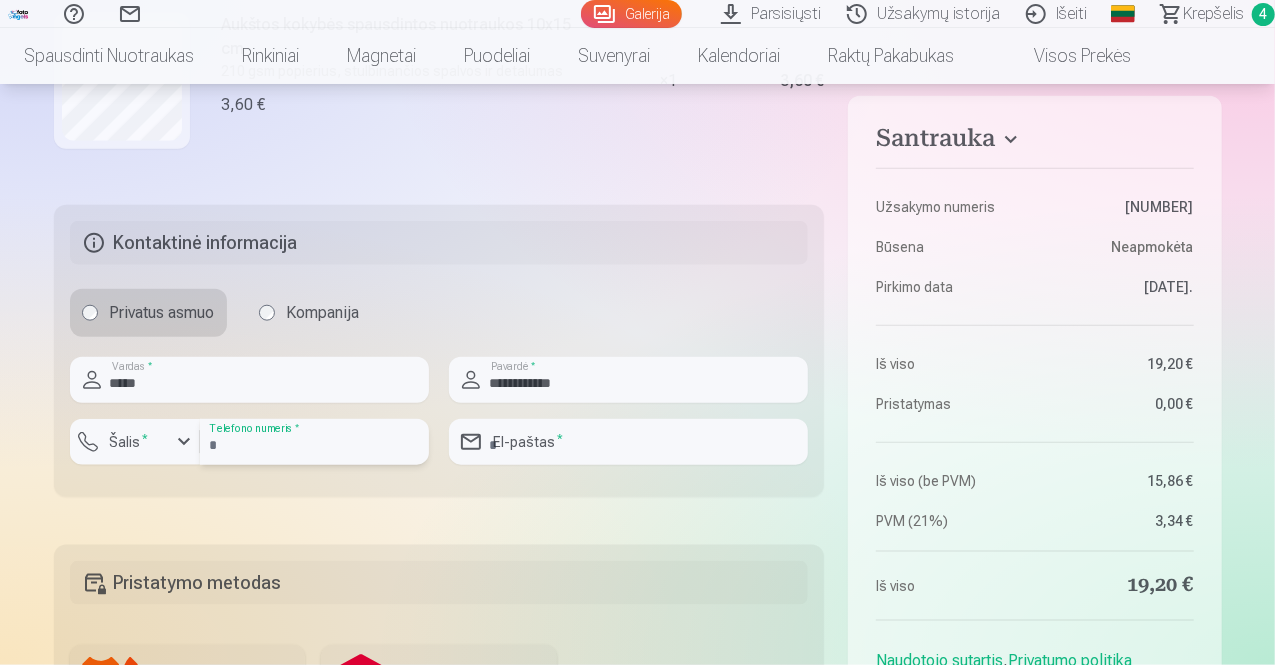 type on "**********" 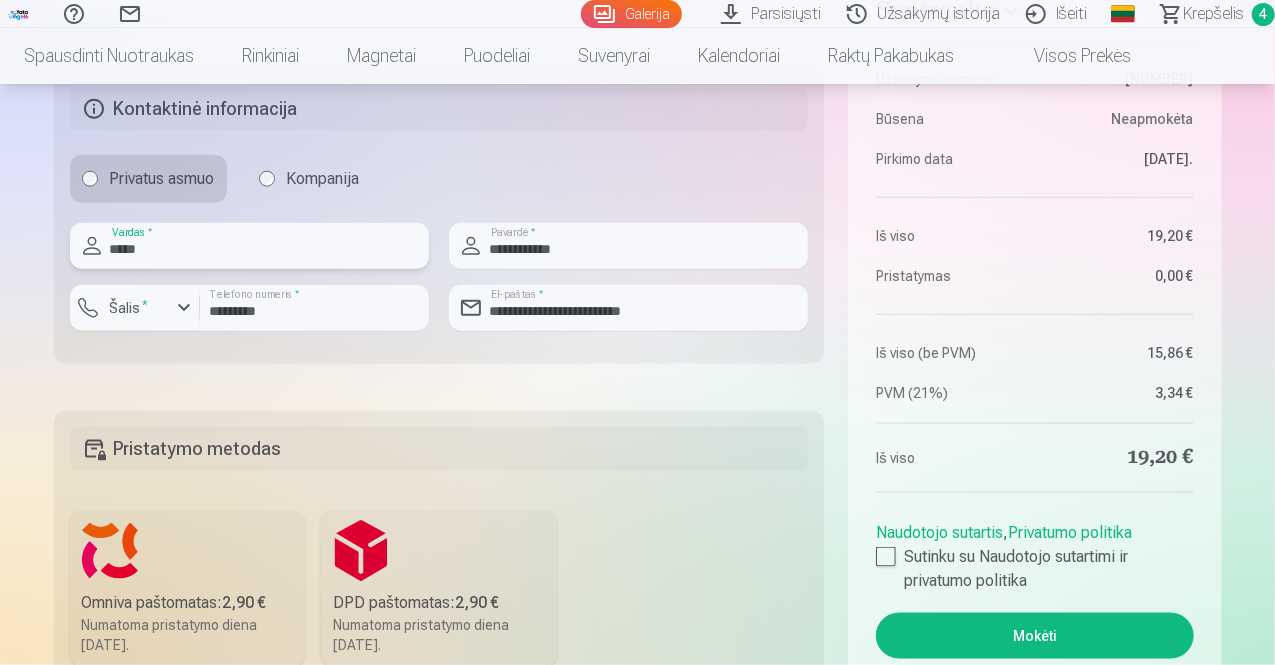 scroll, scrollTop: 1090, scrollLeft: 0, axis: vertical 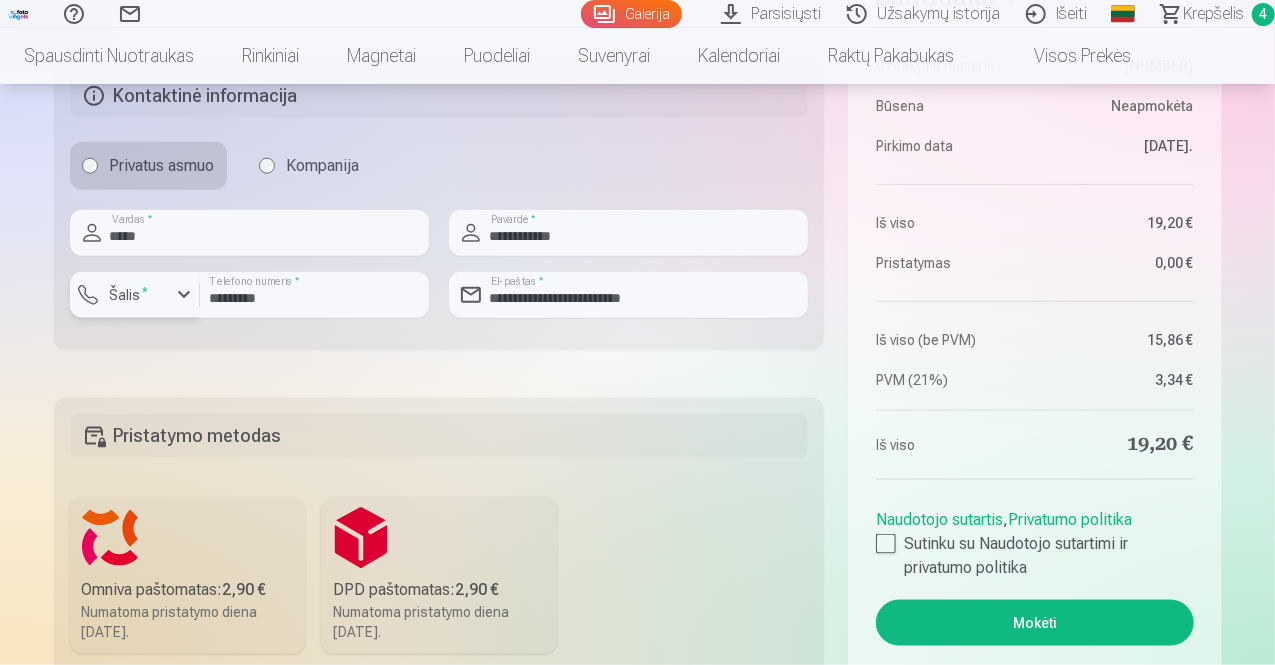 click on "Šalis *" at bounding box center (135, 295) 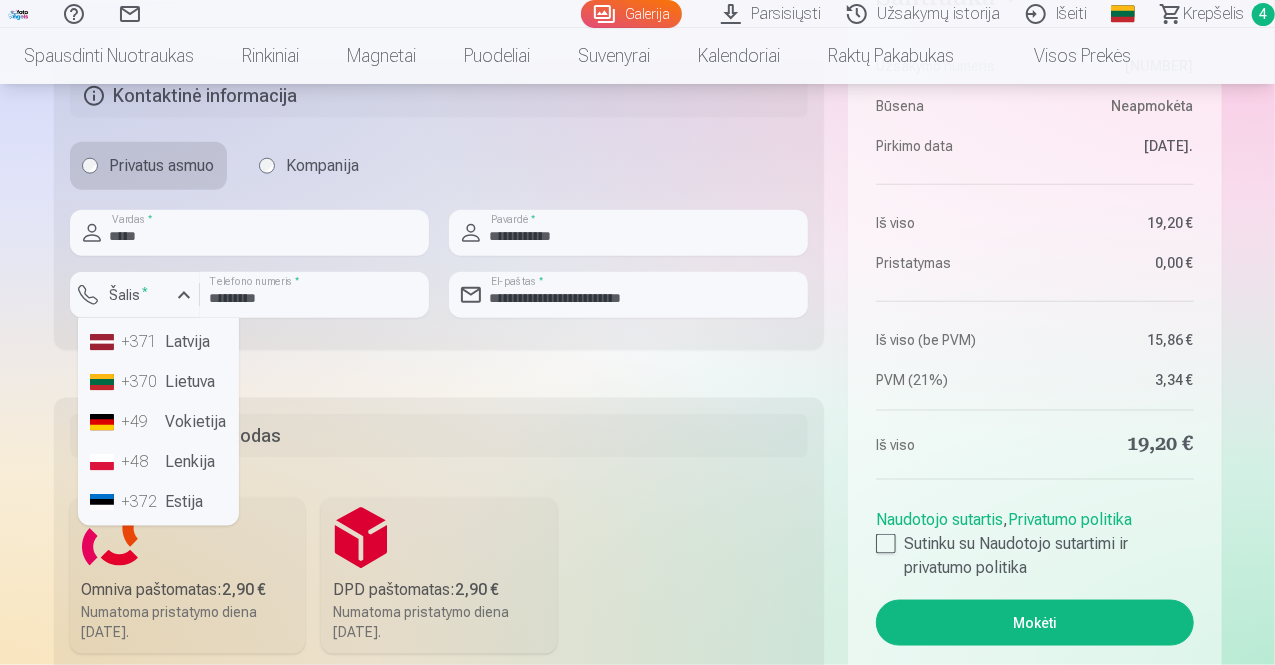 click on "+[PHONE_CODE] [COUNTRY]" at bounding box center [158, 382] 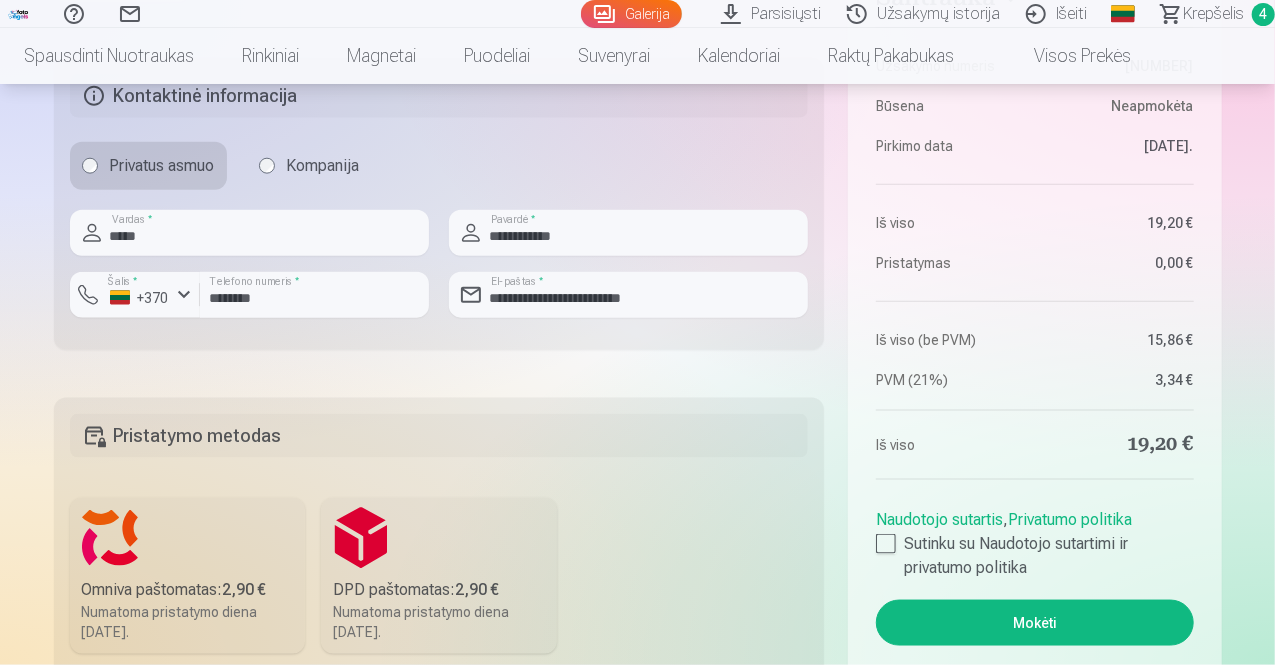 click at bounding box center (886, 544) 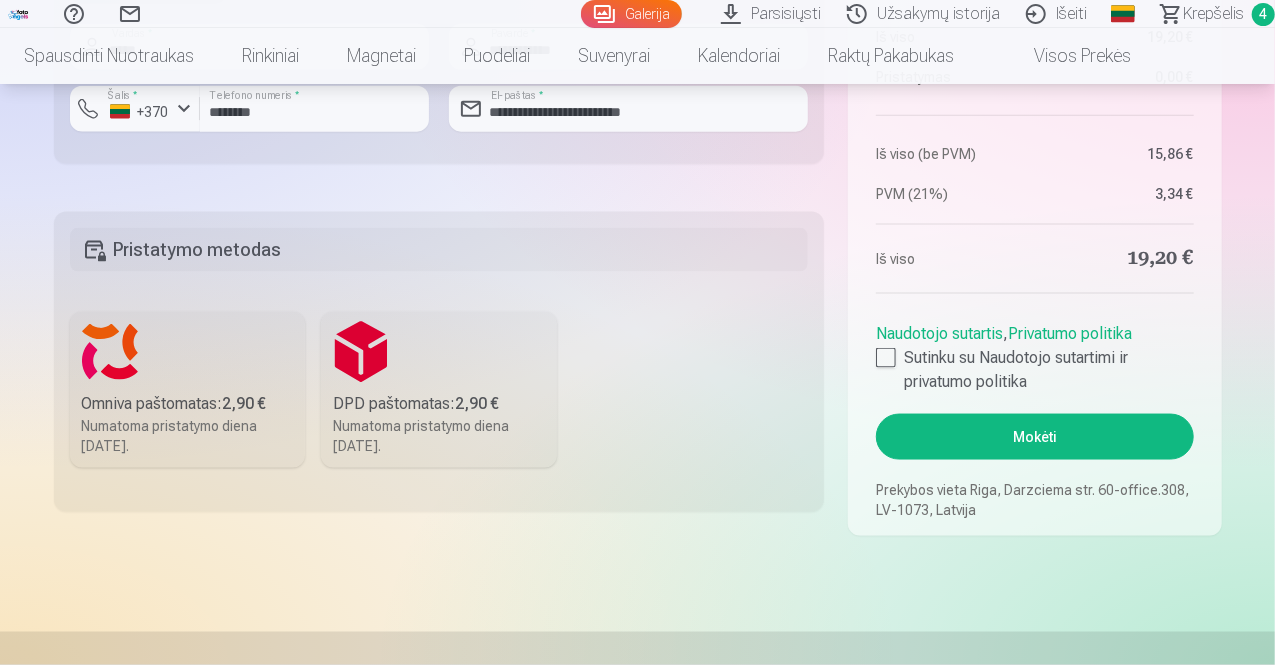 scroll, scrollTop: 1279, scrollLeft: 0, axis: vertical 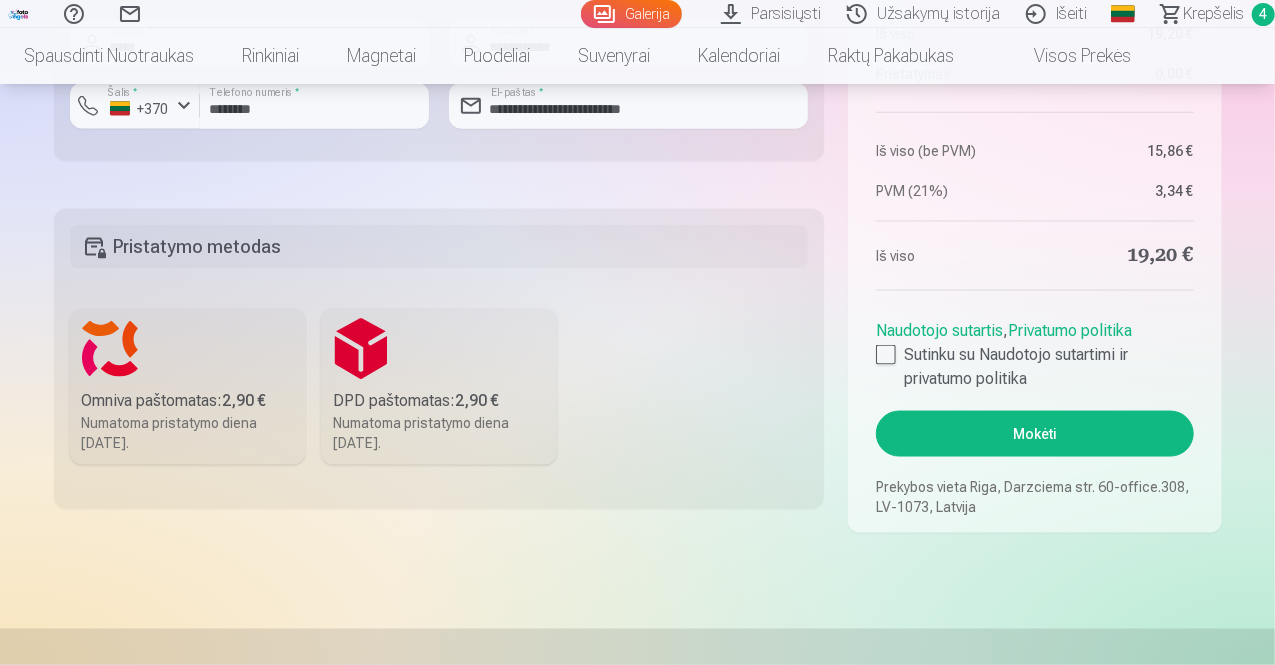 click on "Numatoma pristatymo diena [DATE]." at bounding box center (439, 433) 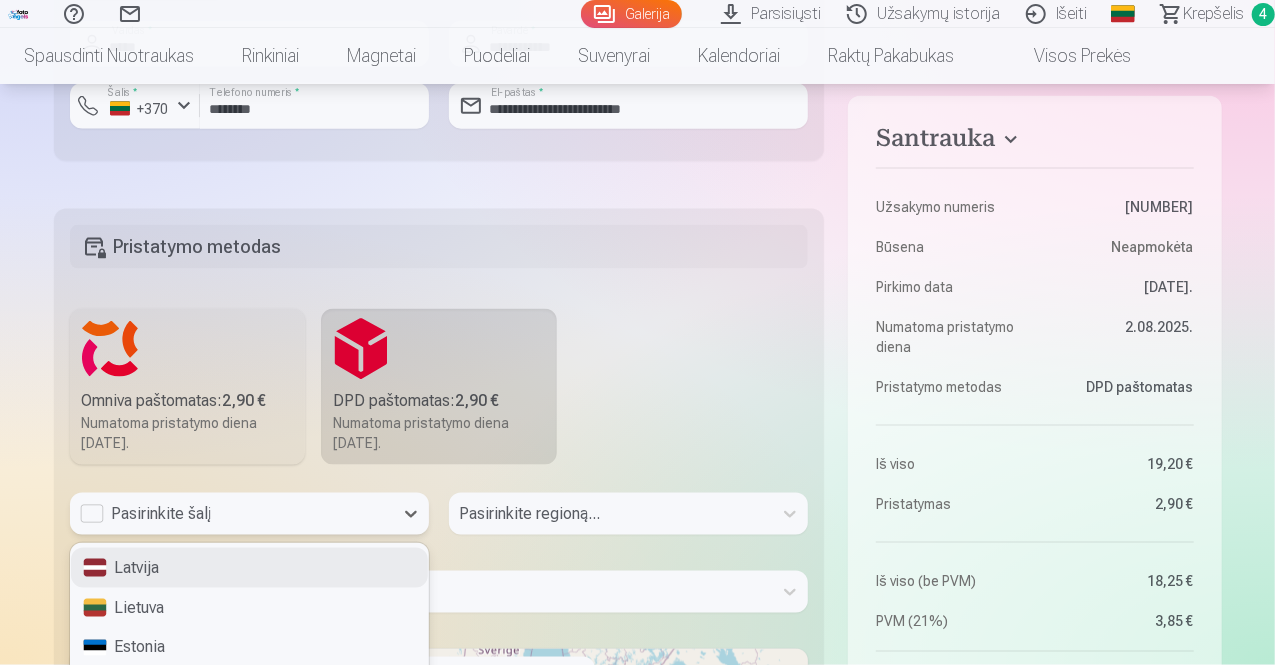 scroll, scrollTop: 1333, scrollLeft: 0, axis: vertical 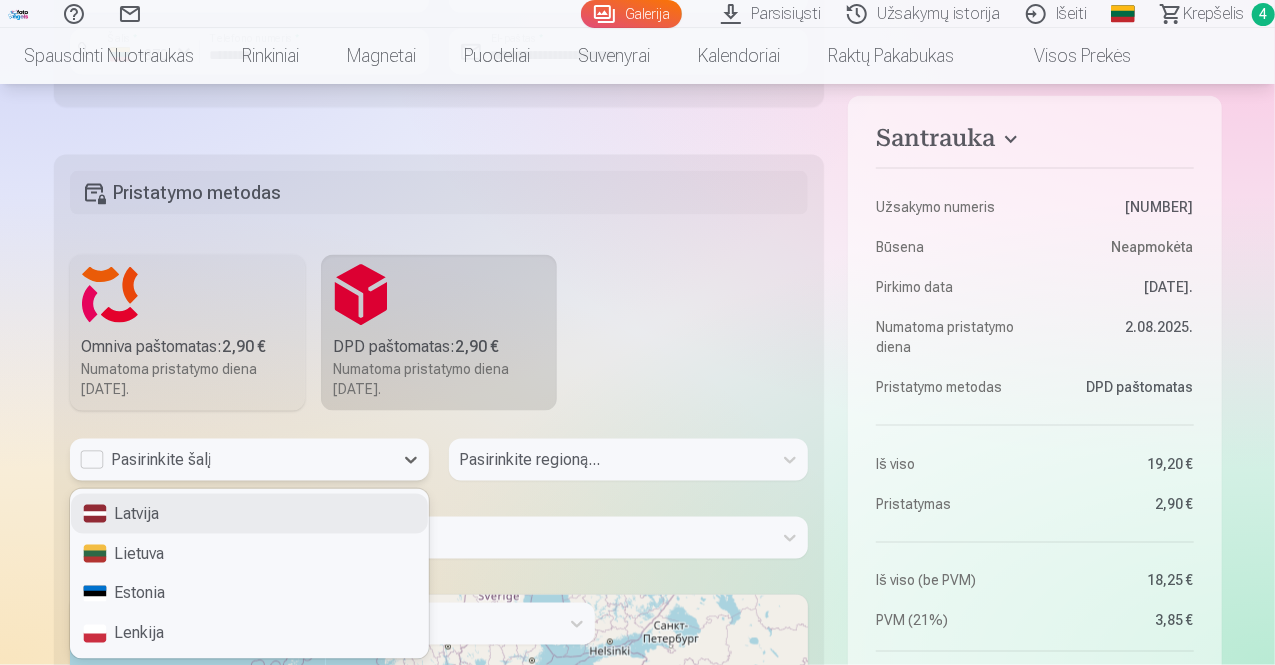 click on "4 results available. Use Up and Down to choose options, press Enter to select the currently focused option, press Escape to exit the menu, press Tab to select the option and exit the menu. Pasirinkite šalį Latvija Lietuva Estonia Lenkija" at bounding box center [249, 460] 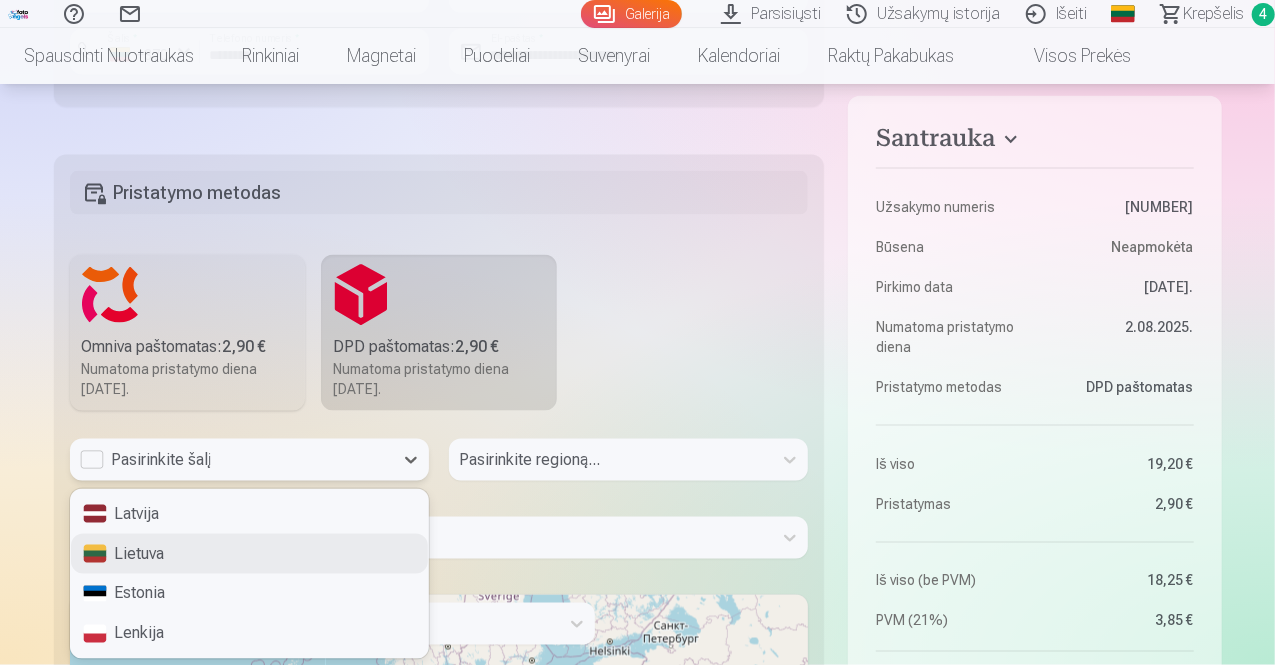 click on "Lietuva" at bounding box center (249, 554) 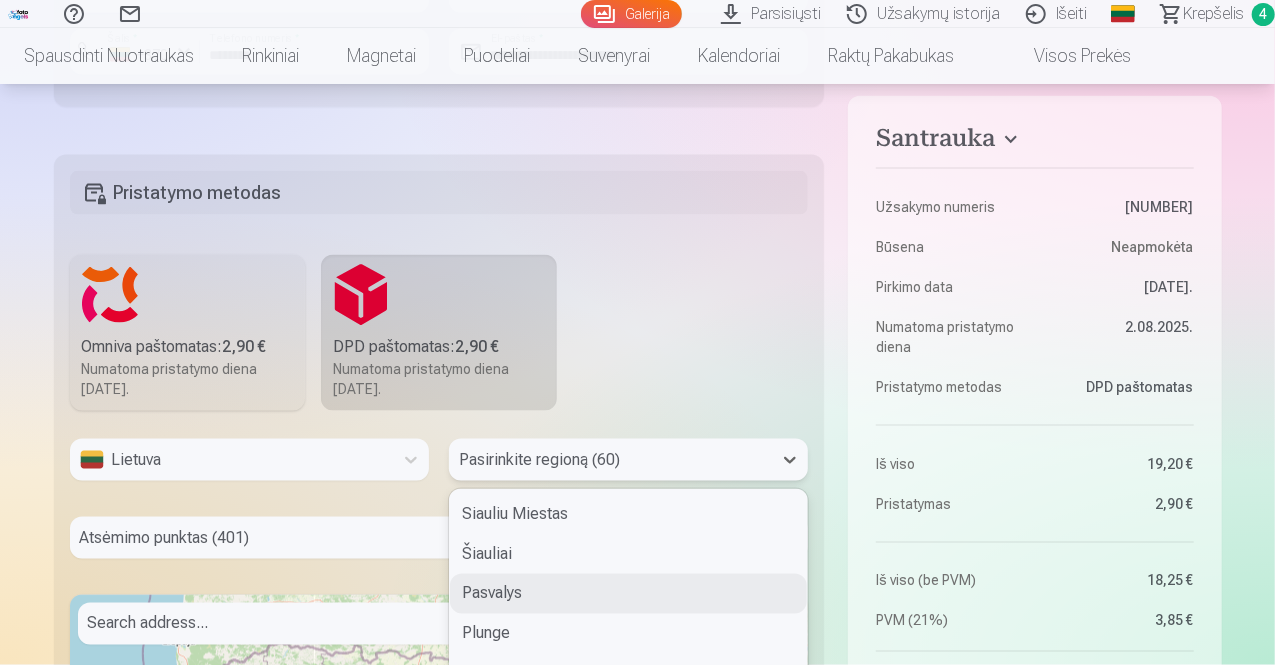 scroll, scrollTop: 1465, scrollLeft: 0, axis: vertical 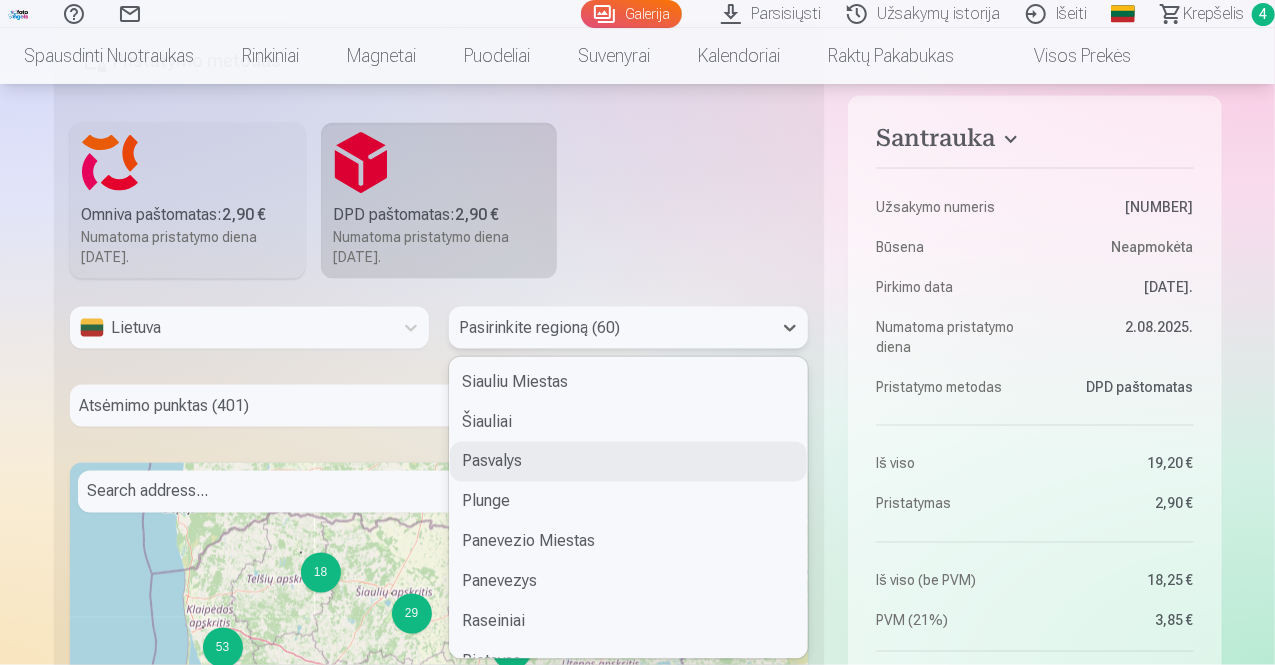 click on "60 results available. Use Up and Down to choose options, press Enter to select the currently focused option, press Escape to exit the menu, press Tab to select the option and exit the menu. Pasirinkite regioną (60) Siauliu Miestas Šiauliai Pasvalys Plunge Panevezio Miestas Panevezys Raseiniai Rietavas Prienai Radviliskis Mazeikiai Moletai Lazdijai Marijampole Pakruojis Palangos Miestas Neringa Pagegiai Kedainiai Kelme Kaunas Kazlu Rudos Kretinga Kupiskis Klaipedos Miestas Klaipeda Jonava Joniskis Elektrenai Ignalina Kalvarija Kauno Miestas Jurbarkas Kaisiadorys Alytaus Miestas Alytus Akmene Birzai Druskininkai Anyksciai Birstonas Vilnius Visaginas Vilkaviskis Vilniaus Miestas Zarasai Taurage Telsiai Sirvintos Svencionys Utena Varena Trakai Ukmerge Sakiai Salcininkai Rokiskis Skuodas Silale Silute" at bounding box center [628, 328] 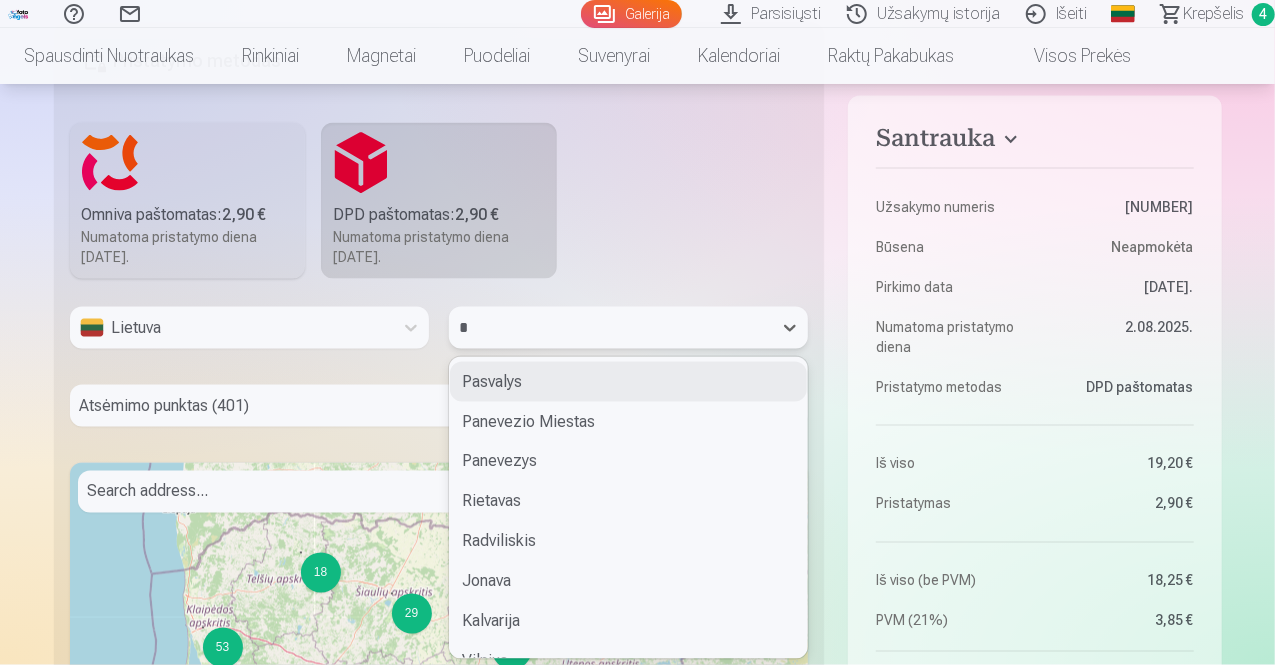 type on "**" 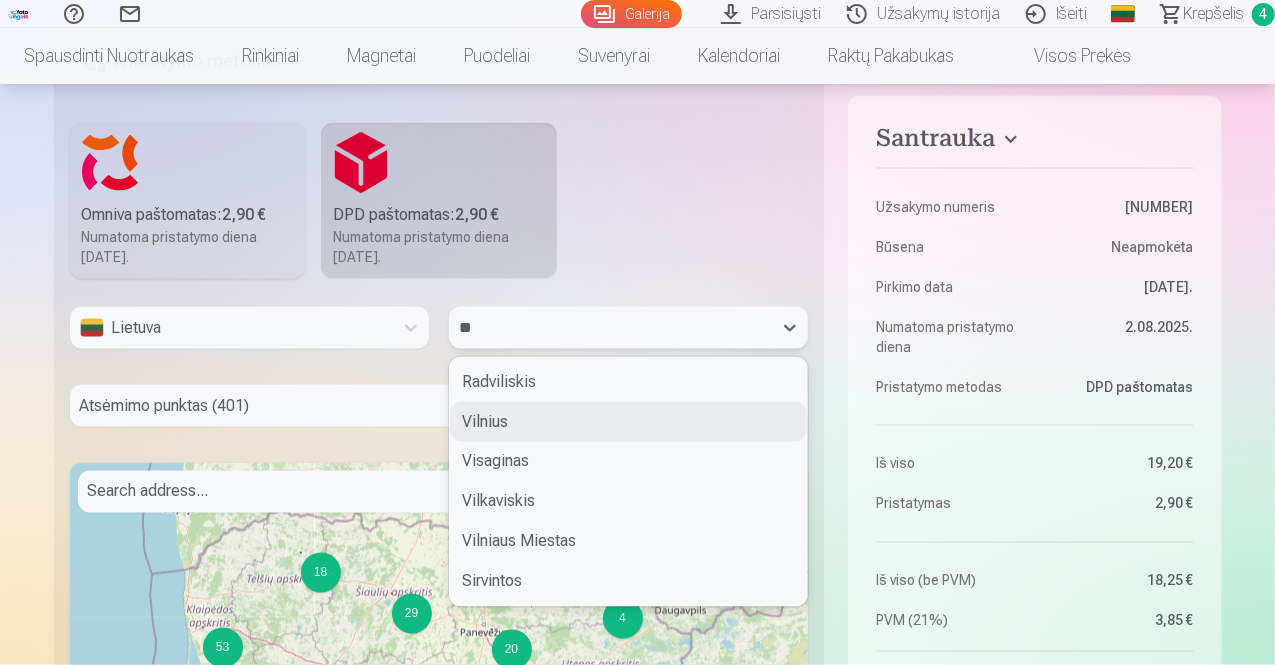 click on "Vilnius" at bounding box center [628, 422] 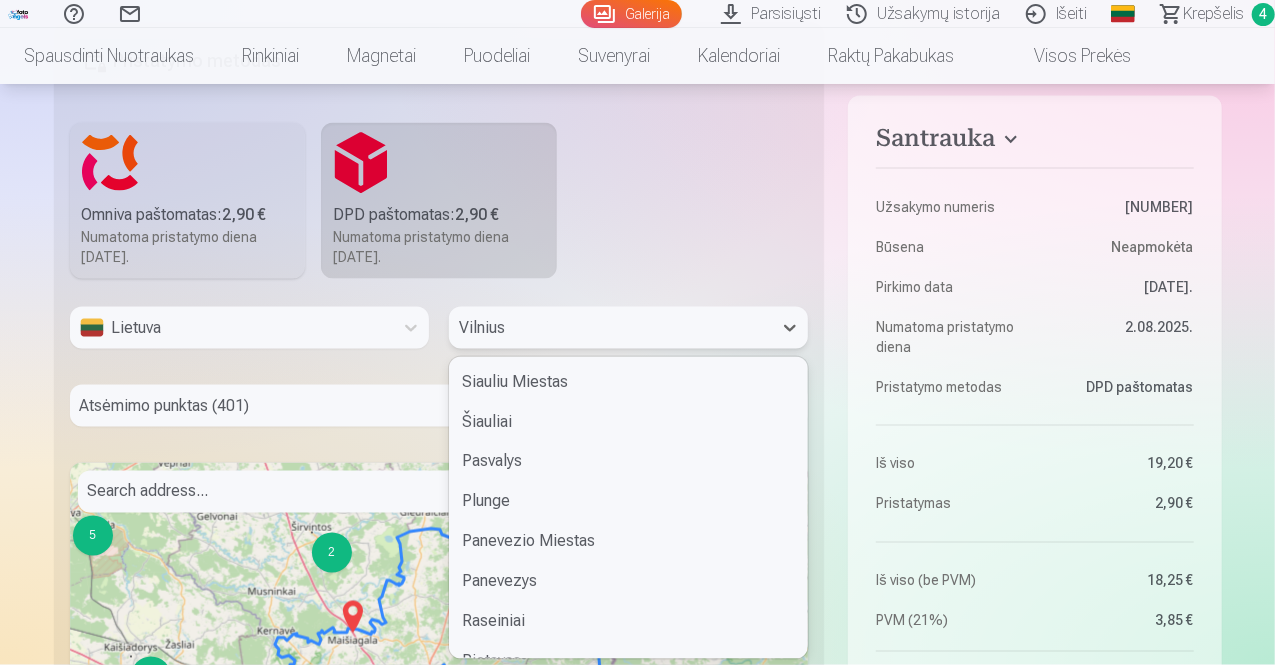 scroll, scrollTop: 1397, scrollLeft: 0, axis: vertical 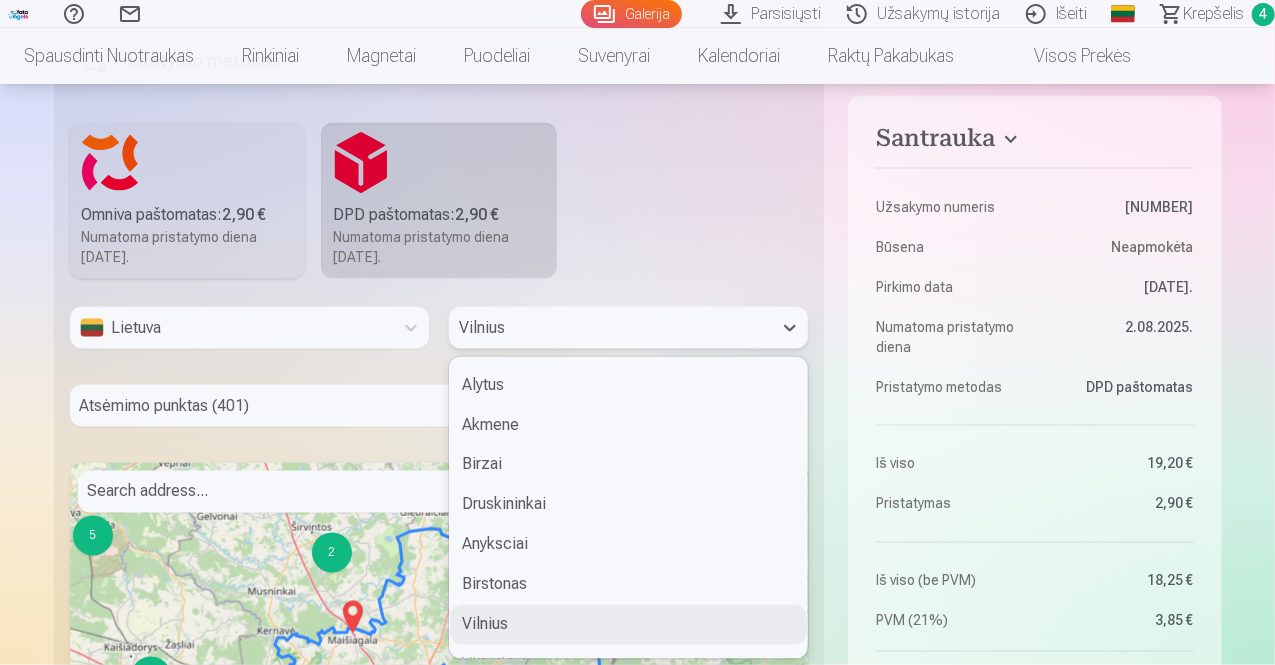 click at bounding box center [610, 328] 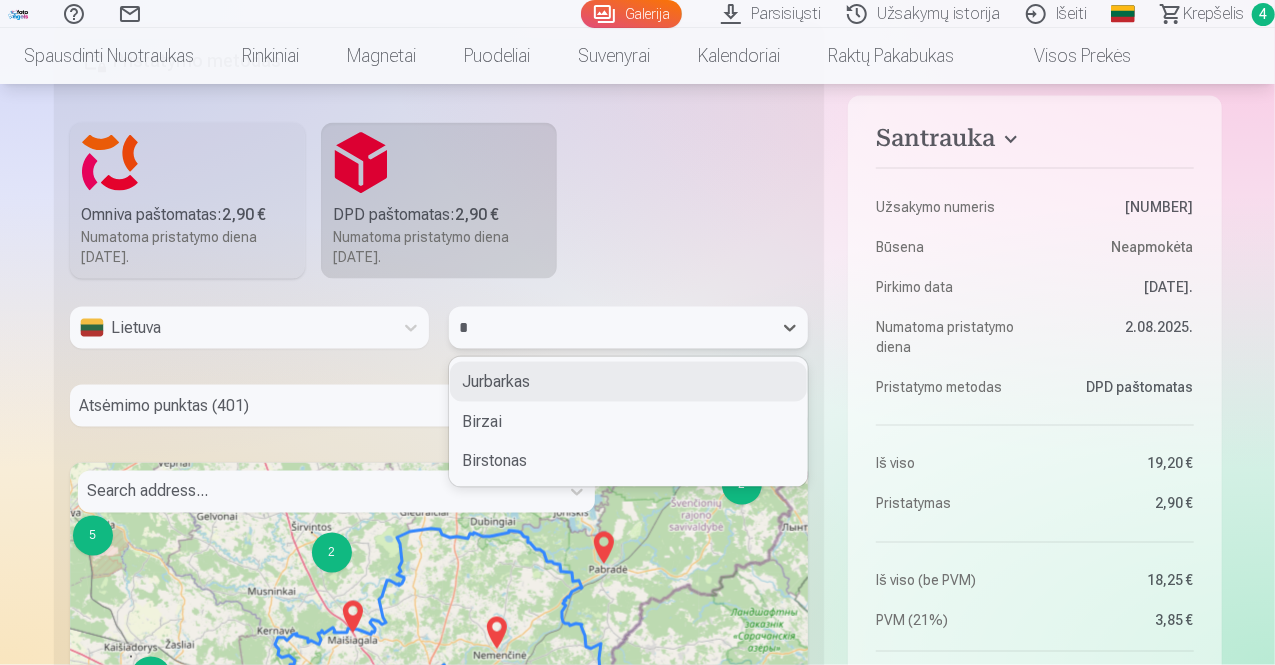 scroll, scrollTop: 0, scrollLeft: 0, axis: both 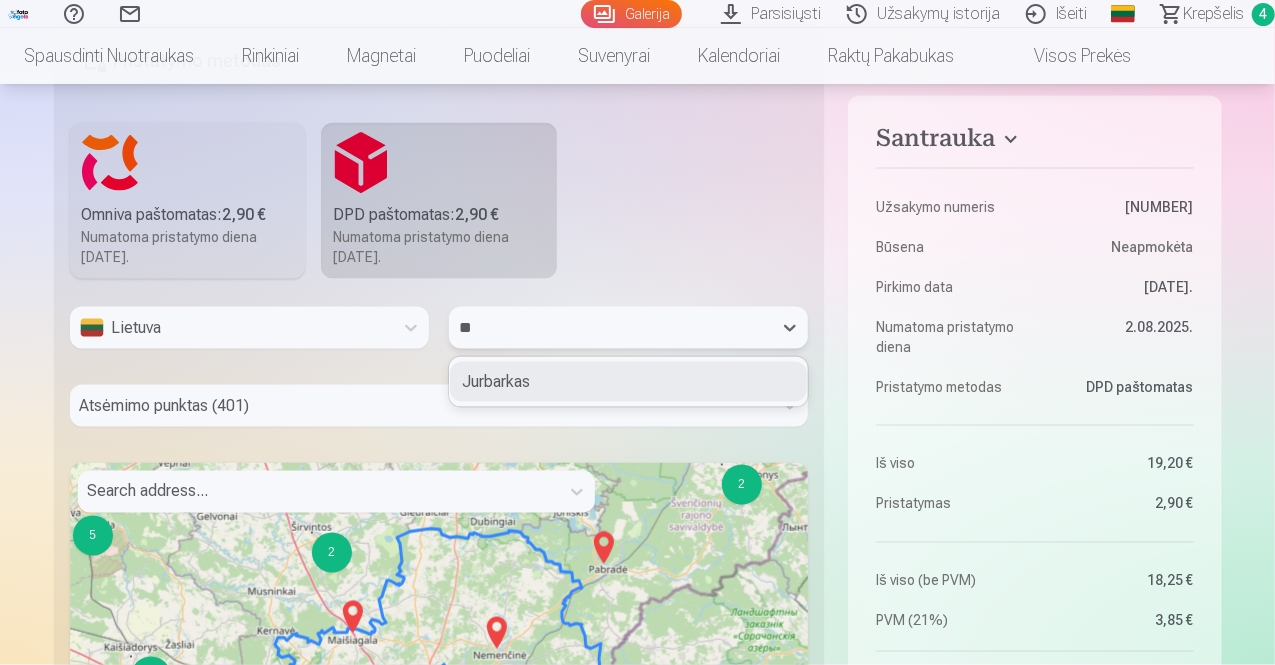 type on "*" 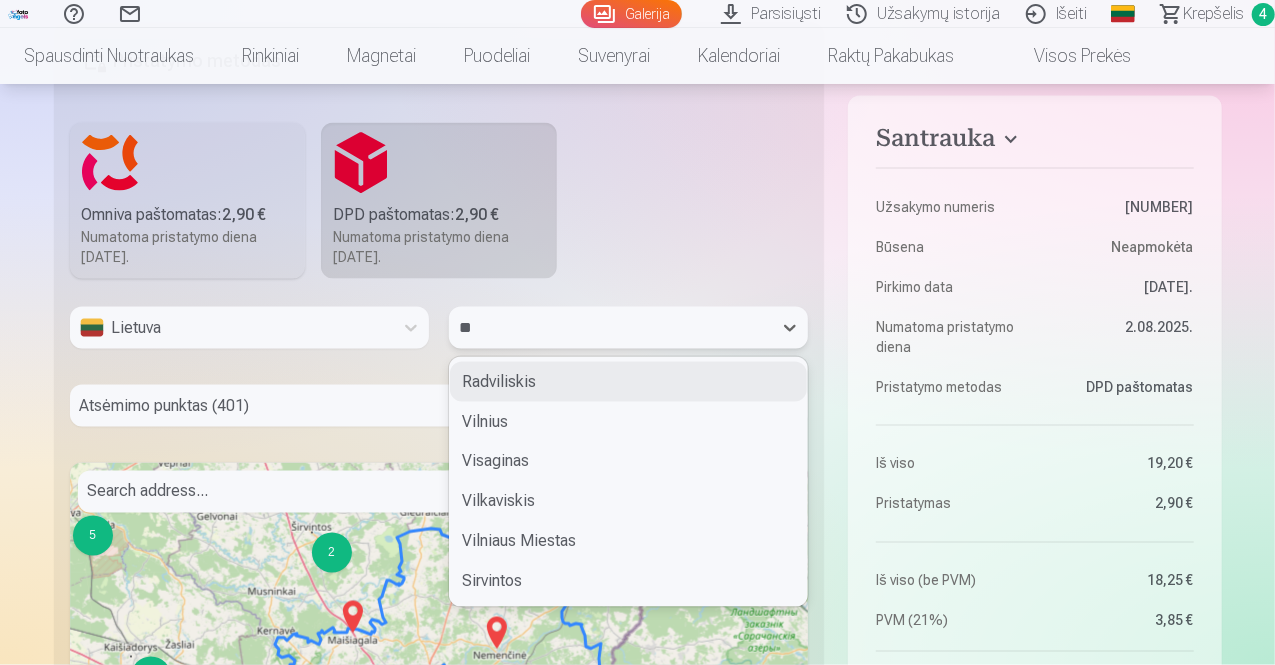 type on "***" 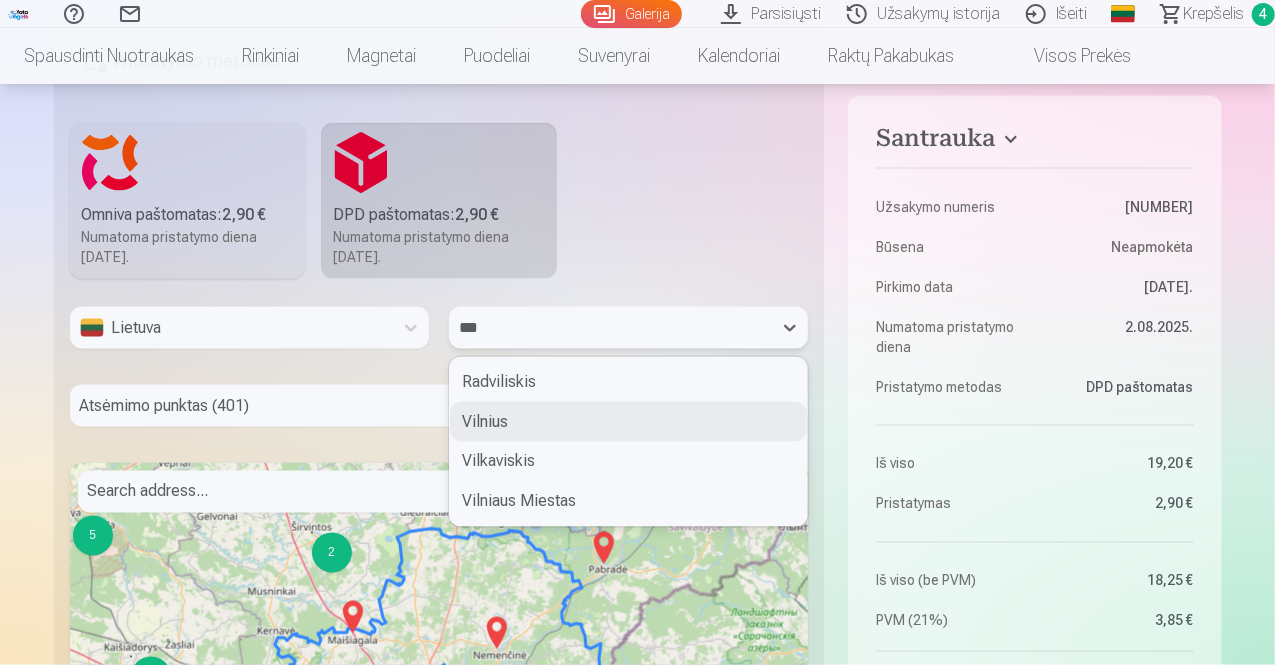 click on "Vilnius" at bounding box center [628, 422] 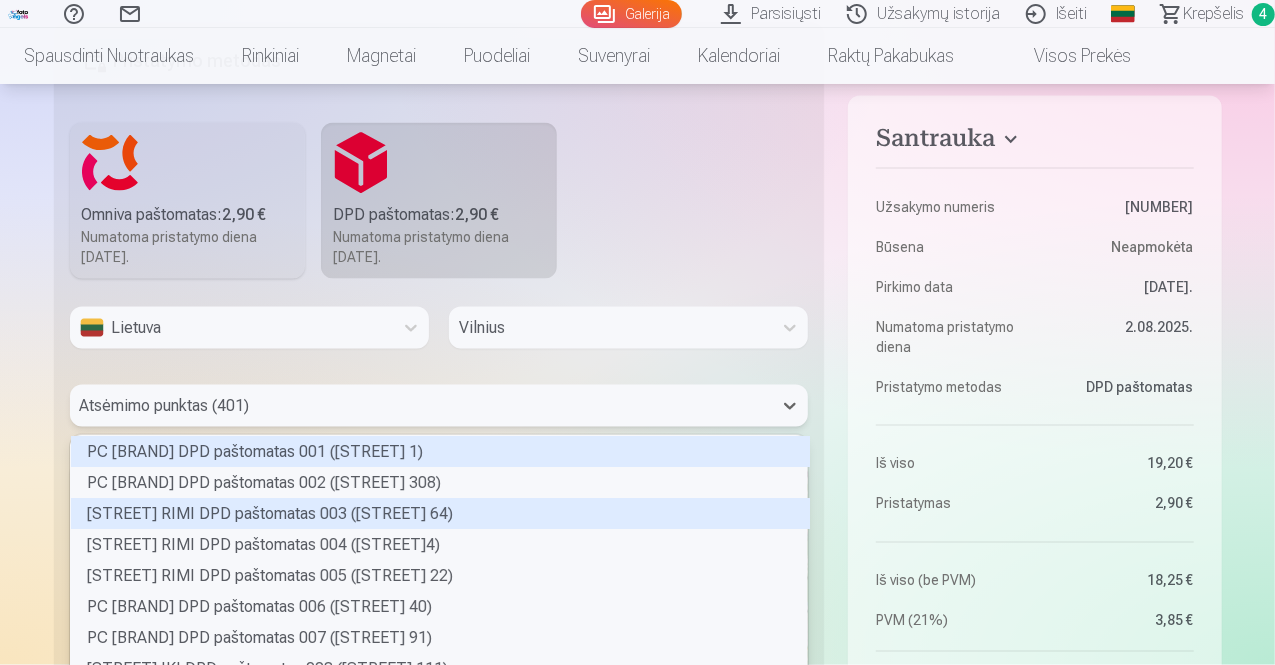 scroll, scrollTop: 1543, scrollLeft: 0, axis: vertical 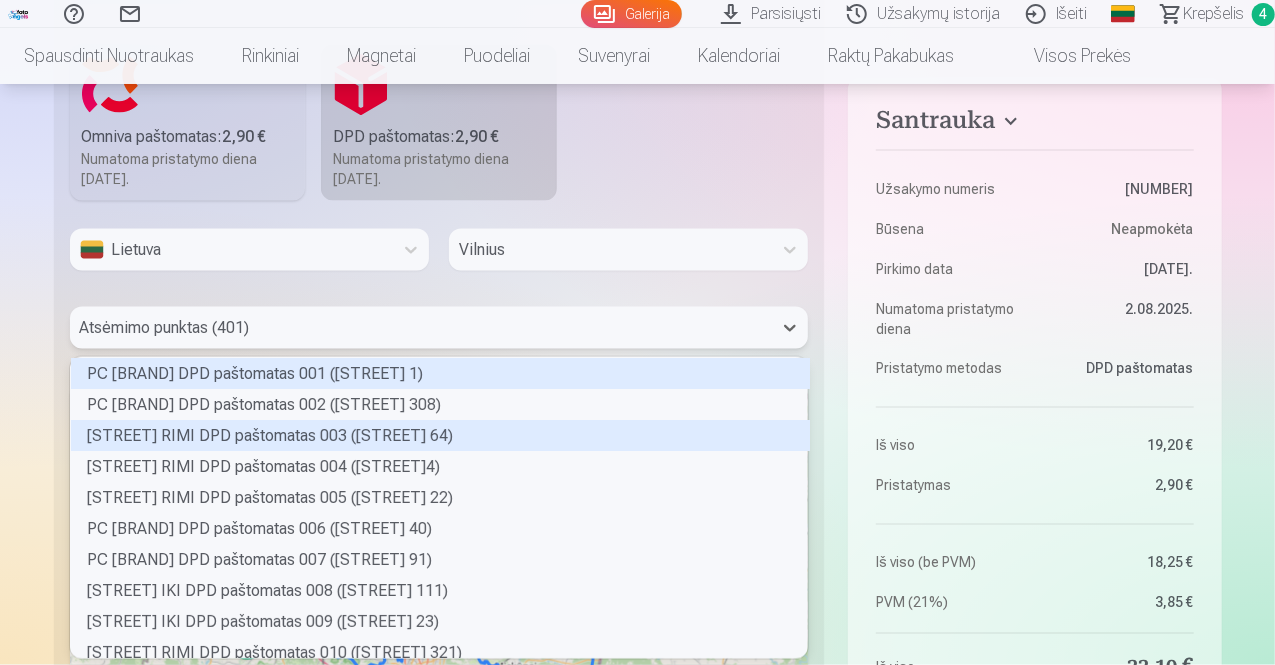 click on "401 results available. Use Up and Down to choose options, press Enter to select the currently focused option, press Escape to exit the menu, press Tab to select the option and exit the menu. Atsėmimo punktas (401) PC [BRAND] DPD paštomatas 001 ([STREET] 1) PC [BRAND] DPD paštomatas 002 ([STREET] 308) [STREET] RIMI DPD paštomatas 003 ([STREET] 64) [STREET] RIMI DPD paštomatas 004 ([STREET]4) [STREET] RIMI DPD paštomatas 005 ([STREET] 22) PC [BRAND] DPD paštomatas 006 ([STREET] 40) PC [BRAND] DPD paštomatas 007 ([STREET] 91) [STREET] IKI DPD paštomatas 008 ([STREET] 111) [STREET] IKI DPD paštomatas 009 ([STREET] 23) [STREET] RIMI DPD paštomatas 010 ([STREET] 321) [STREET] [BRAND] paštomatas 011 ([STREET] 60) [STREET] PC [BRAND] DPD paštomatas 012 ([STREET] 64) PC [BRAND] DPD paštomatas 013 ([STREET] 139) [STREET] RIMI paštomatas 014 ([STREET] 82) [AREA] PC [BRAND] paštomatas 015 ([STREET] 30)" at bounding box center [439, 328] 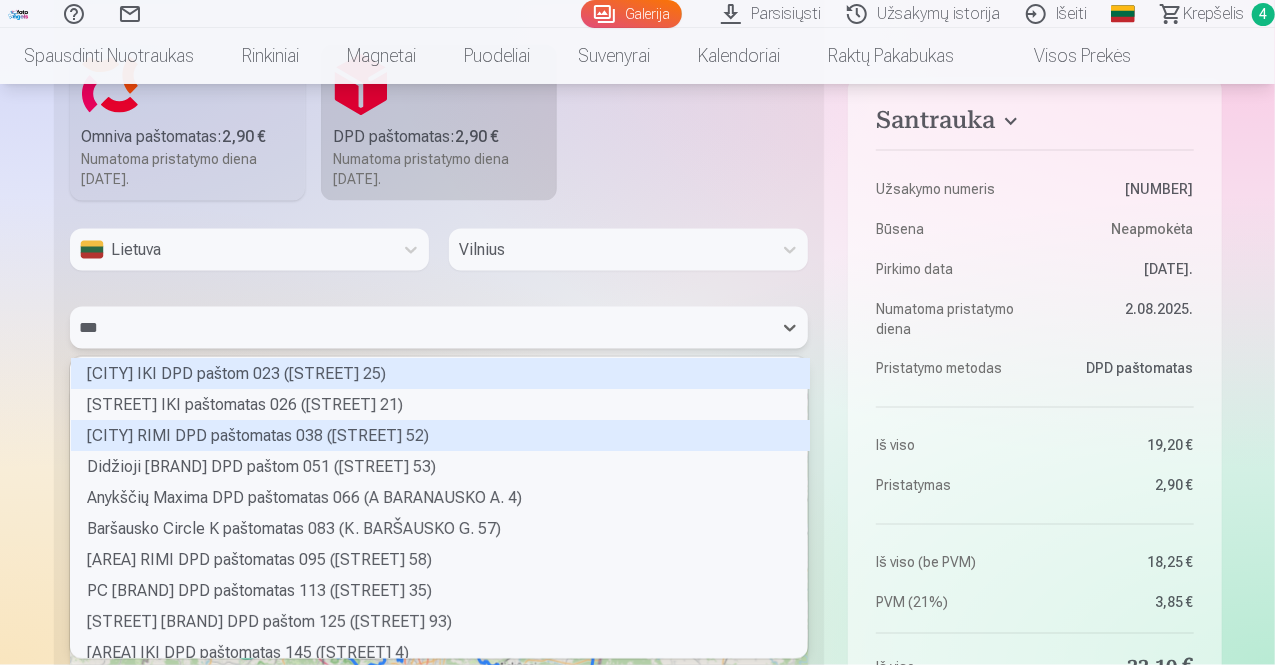 scroll, scrollTop: 57, scrollLeft: 732, axis: both 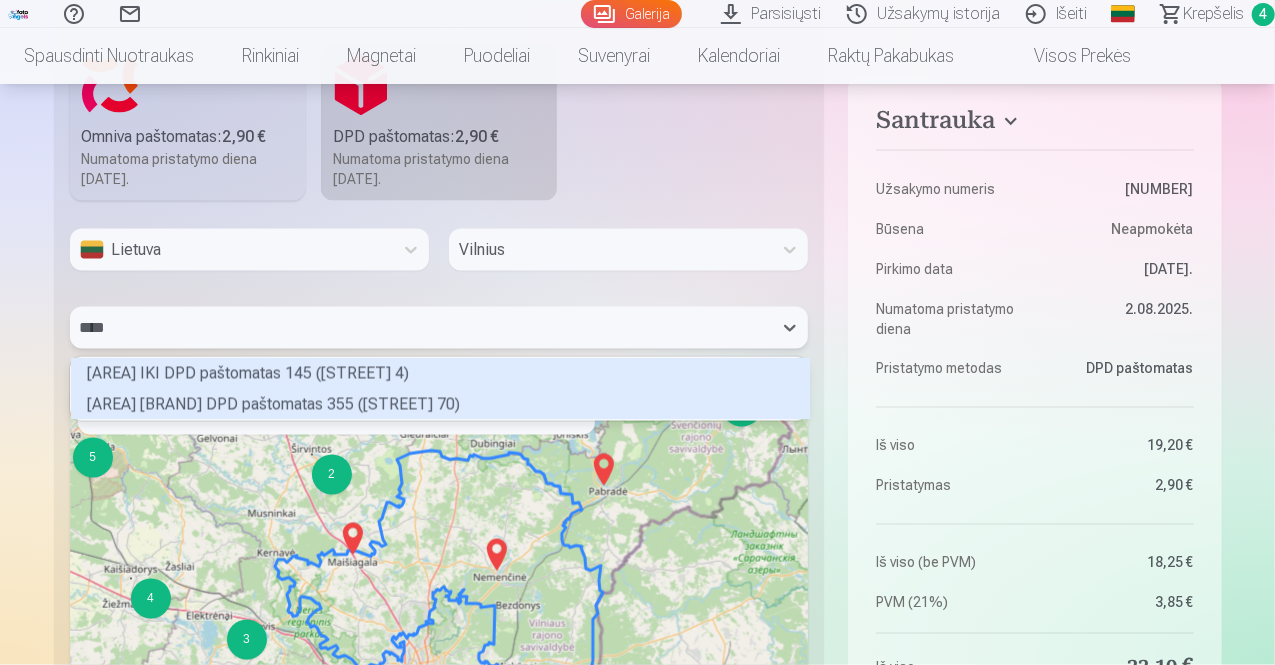 click on "[AREA] [BRAND] DPD paštomatas 355 ([STREET] 70)" at bounding box center (440, 404) 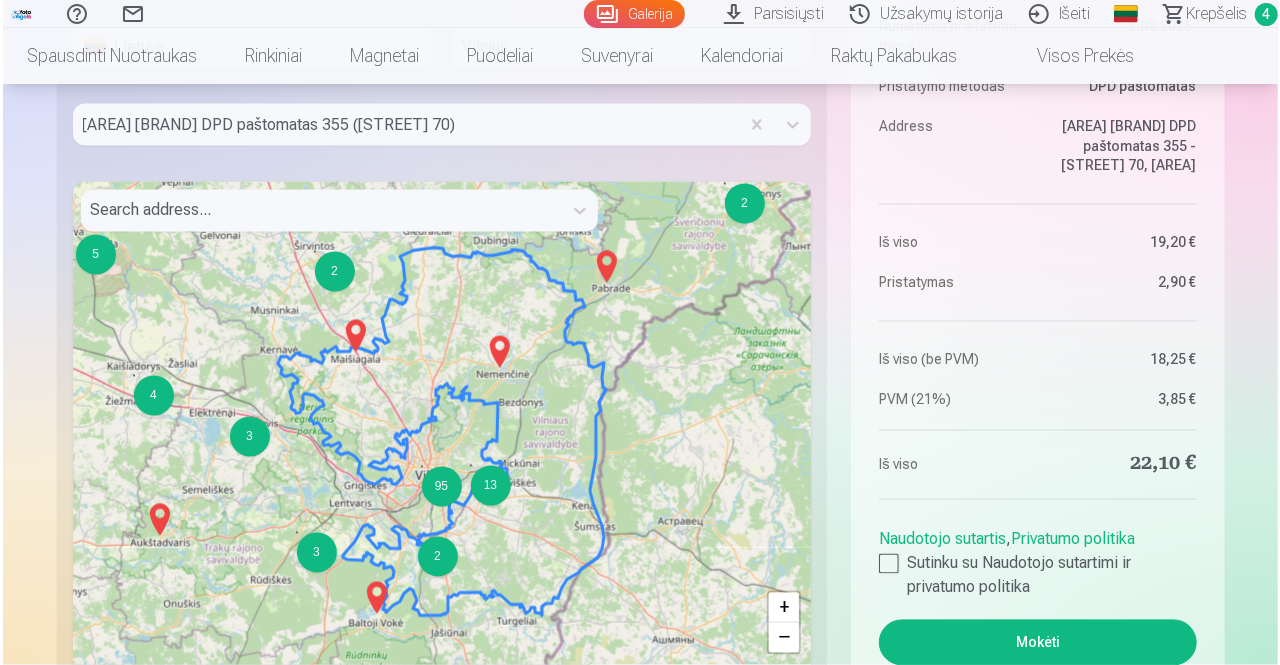 scroll, scrollTop: 1866, scrollLeft: 0, axis: vertical 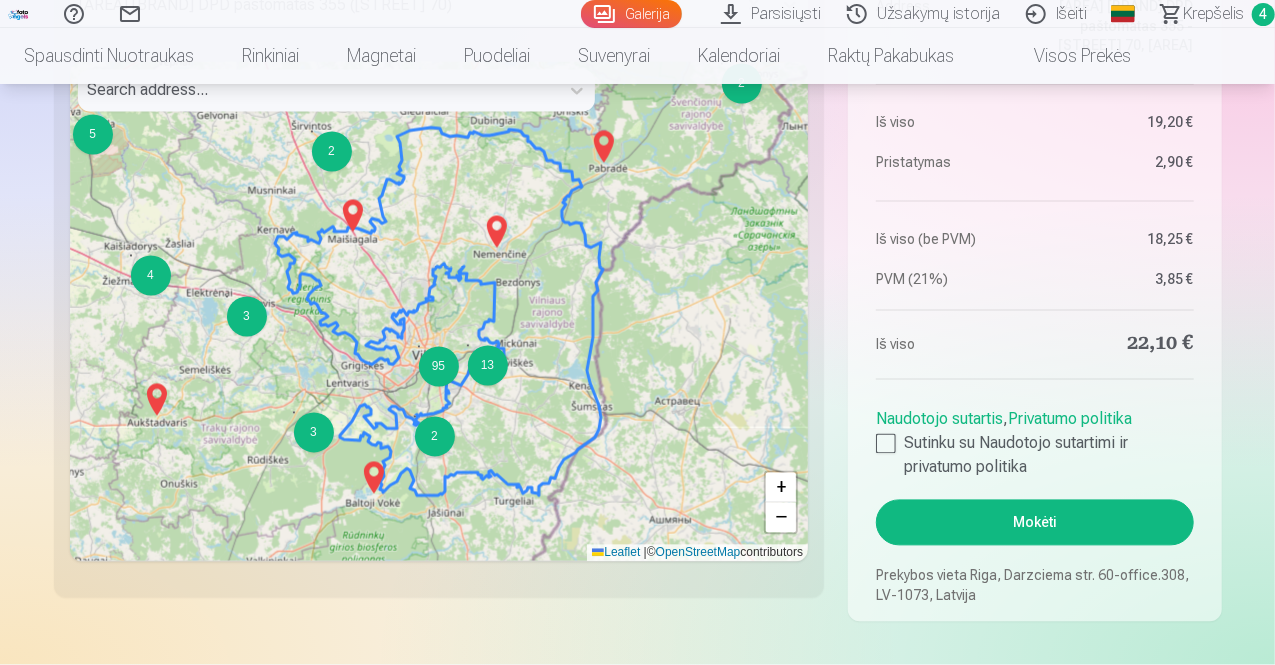 click on "Mokėti" at bounding box center [1034, 523] 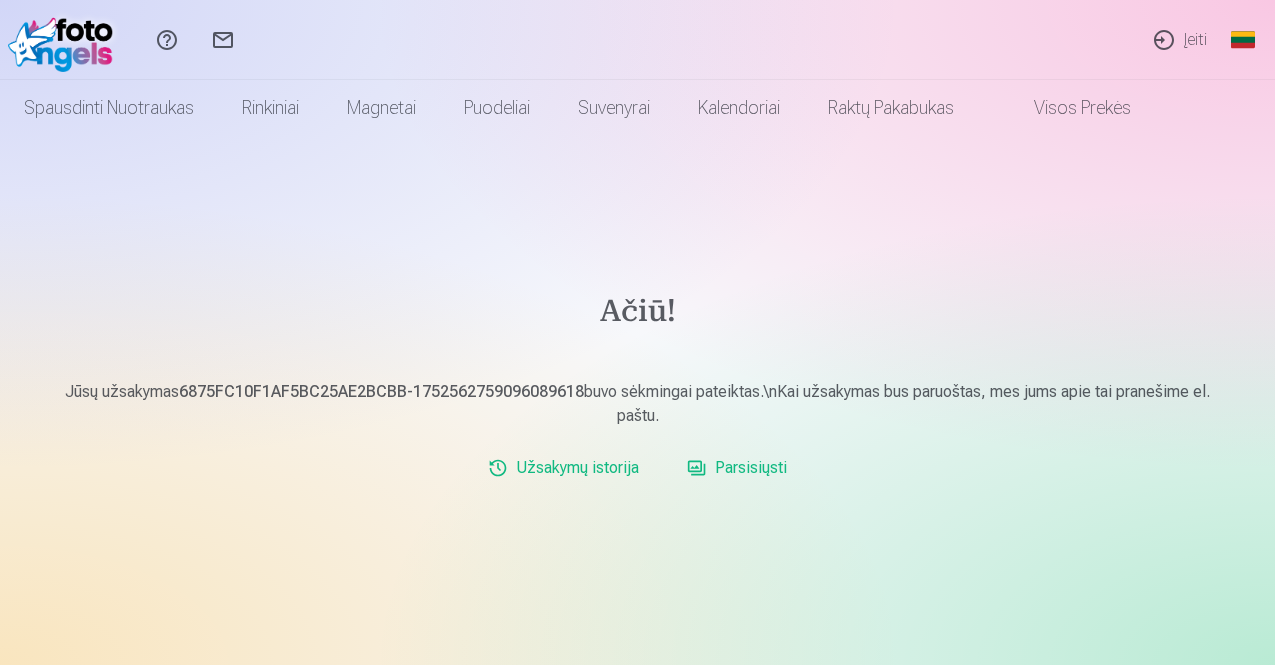 scroll, scrollTop: 0, scrollLeft: 0, axis: both 